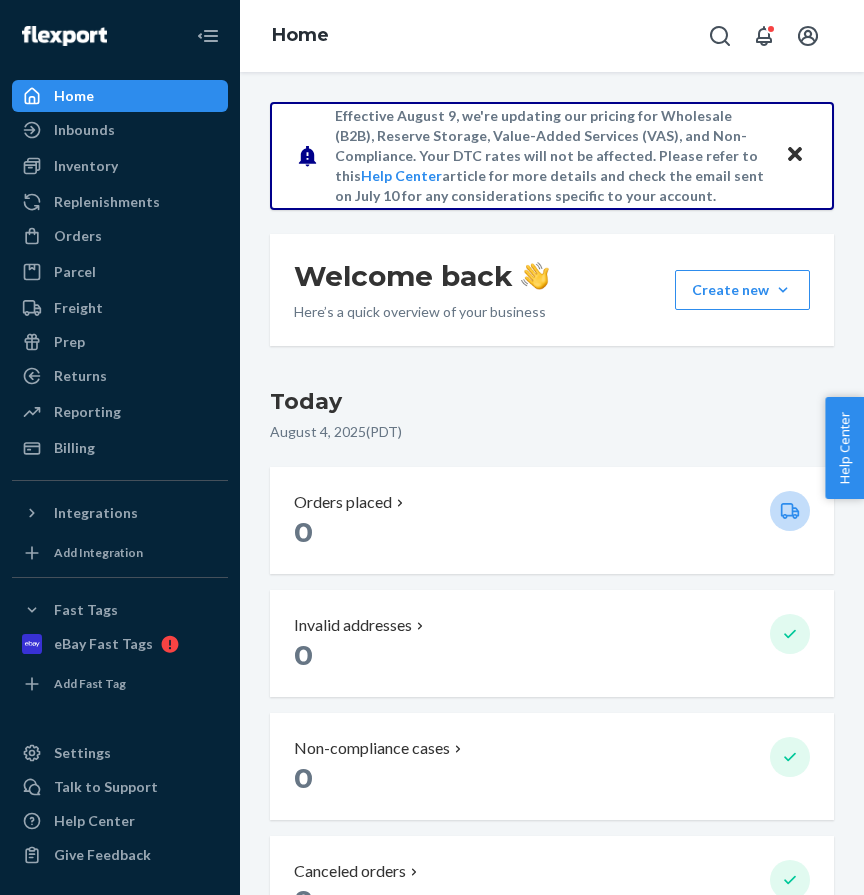 scroll, scrollTop: 0, scrollLeft: 0, axis: both 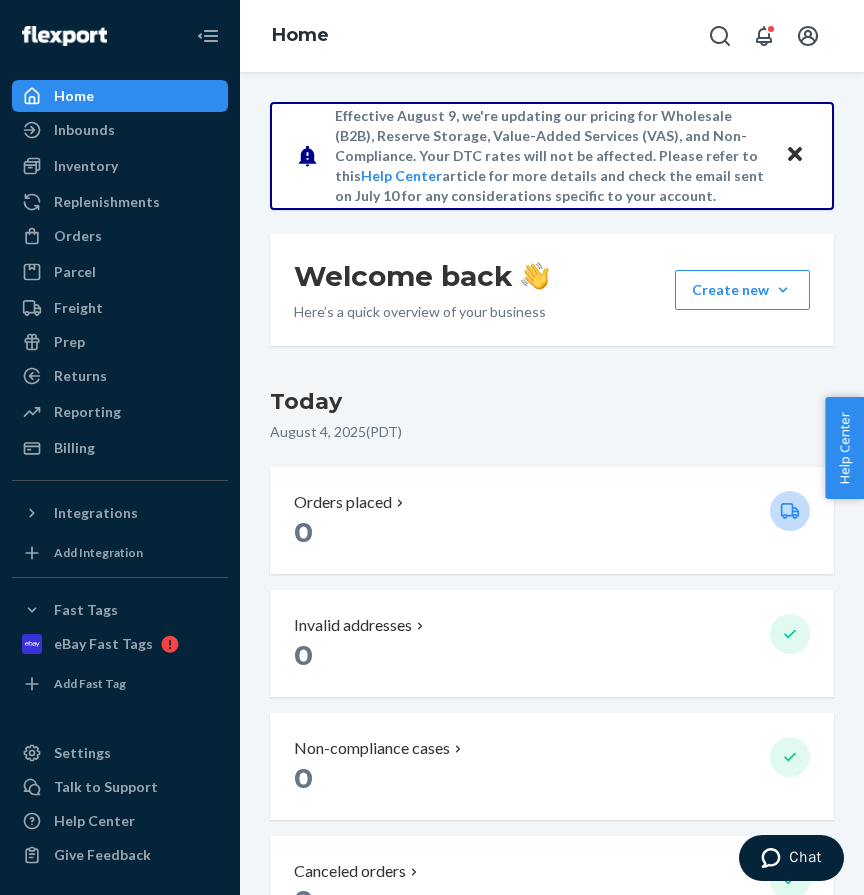 click on "Orders placed" at bounding box center [524, 502] 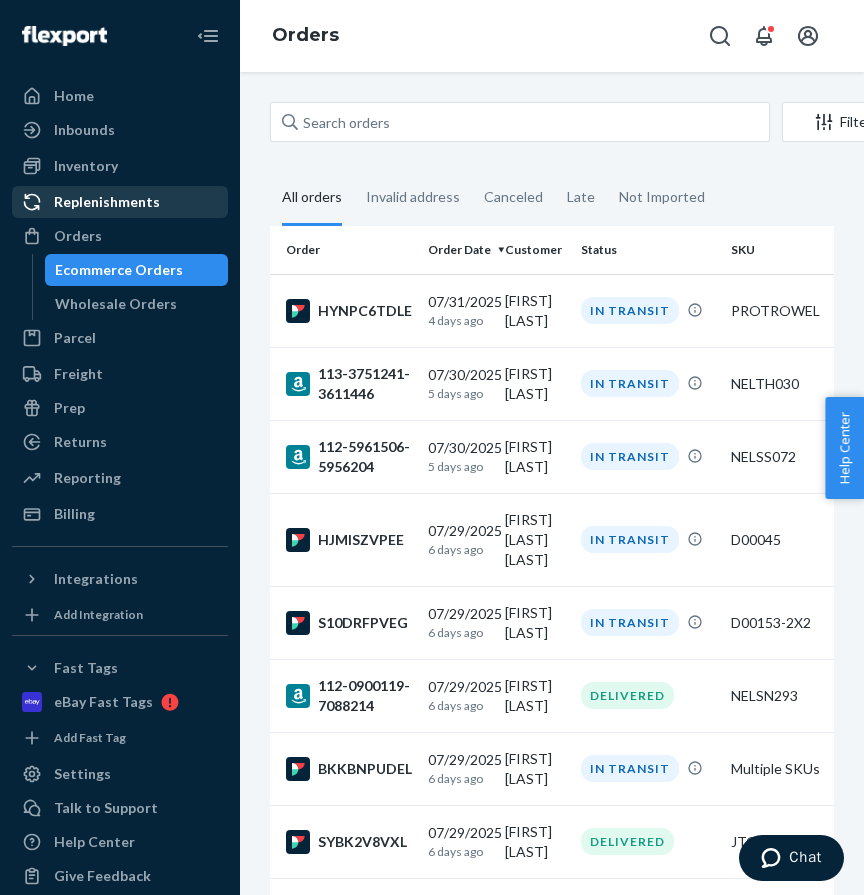 scroll, scrollTop: 0, scrollLeft: 209, axis: horizontal 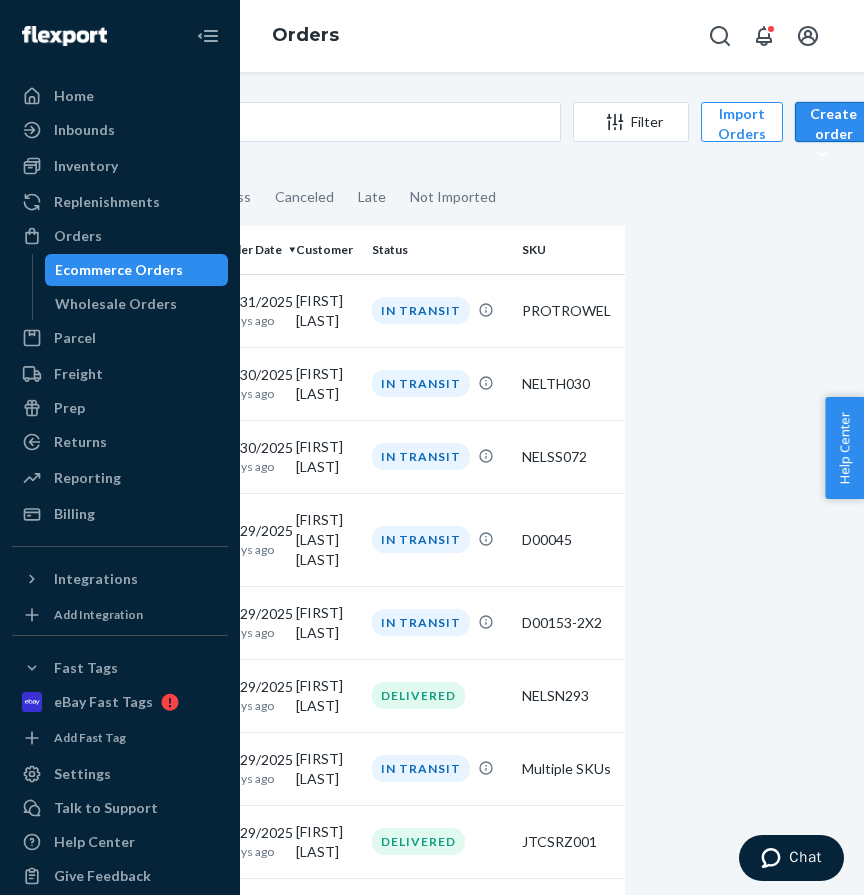 click on "Create order Ecommerce order Removal order" at bounding box center [833, 122] 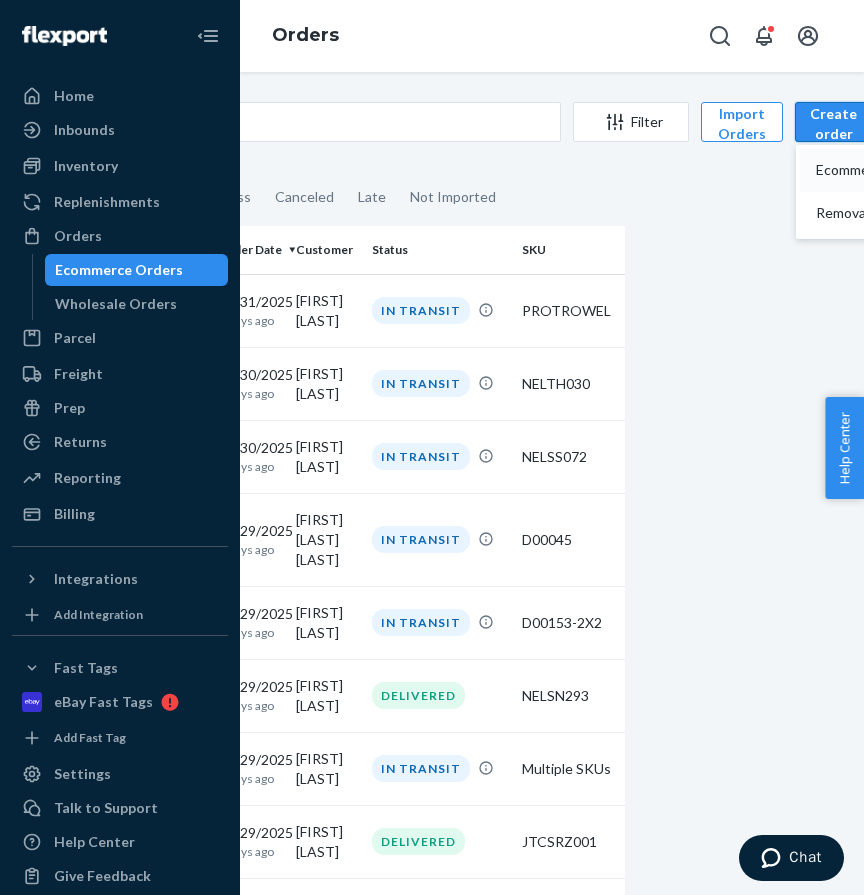 click on "Ecommerce order" at bounding box center [878, 170] 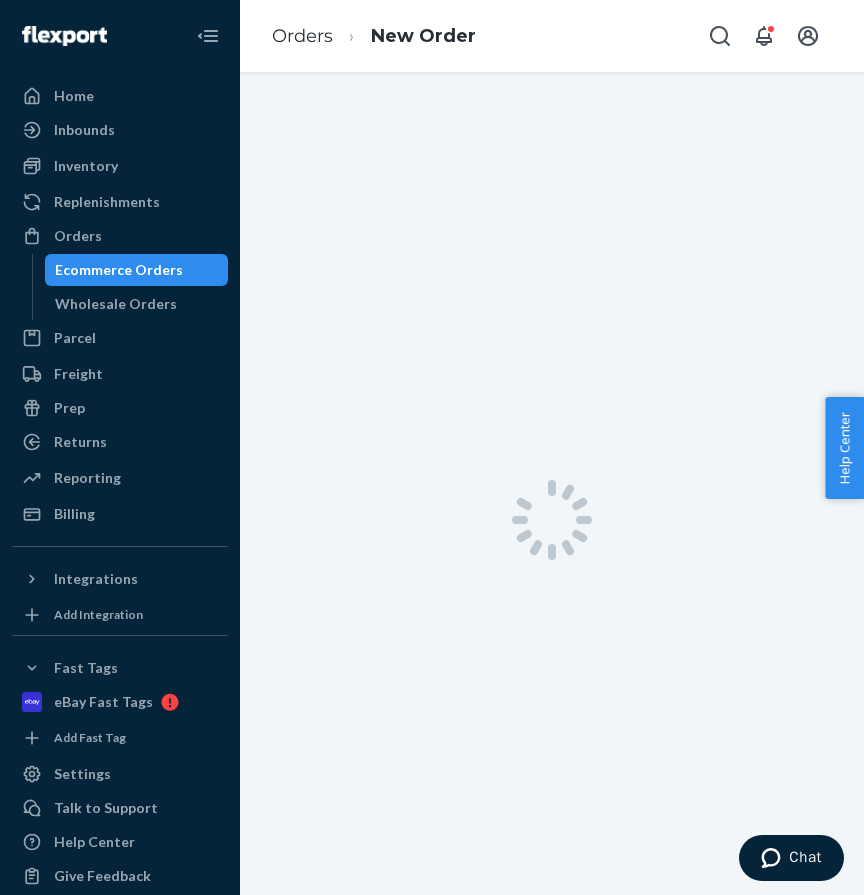scroll, scrollTop: 0, scrollLeft: 0, axis: both 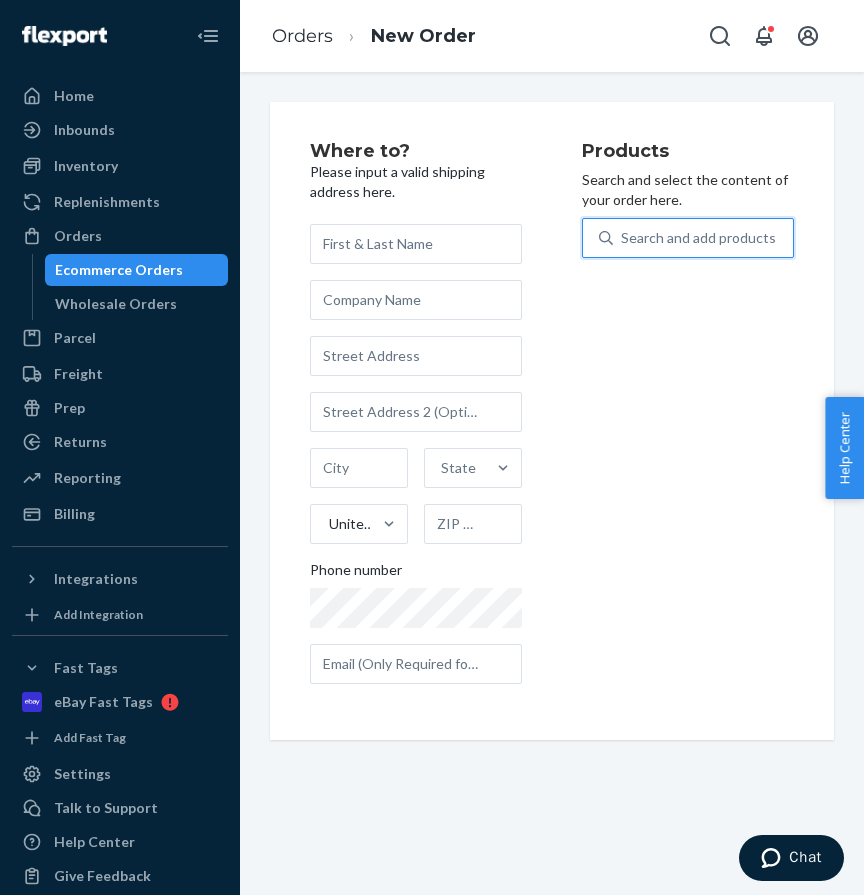 click on "Search and add products" at bounding box center (698, 238) 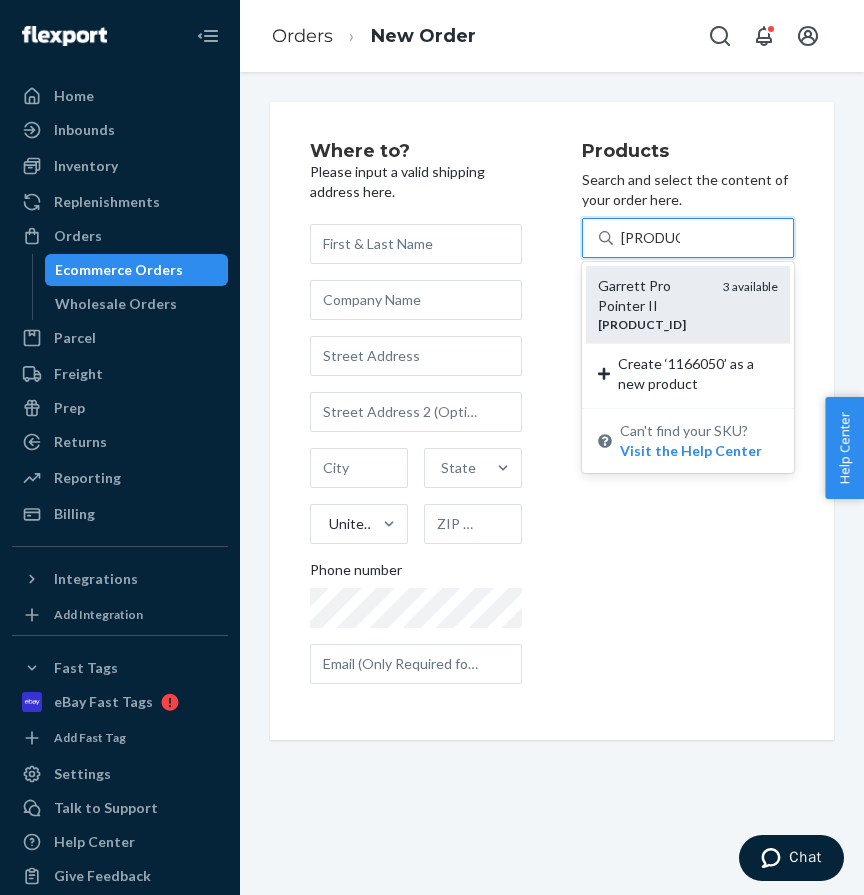 click on "Garrett Pro Pointer II" at bounding box center (652, 296) 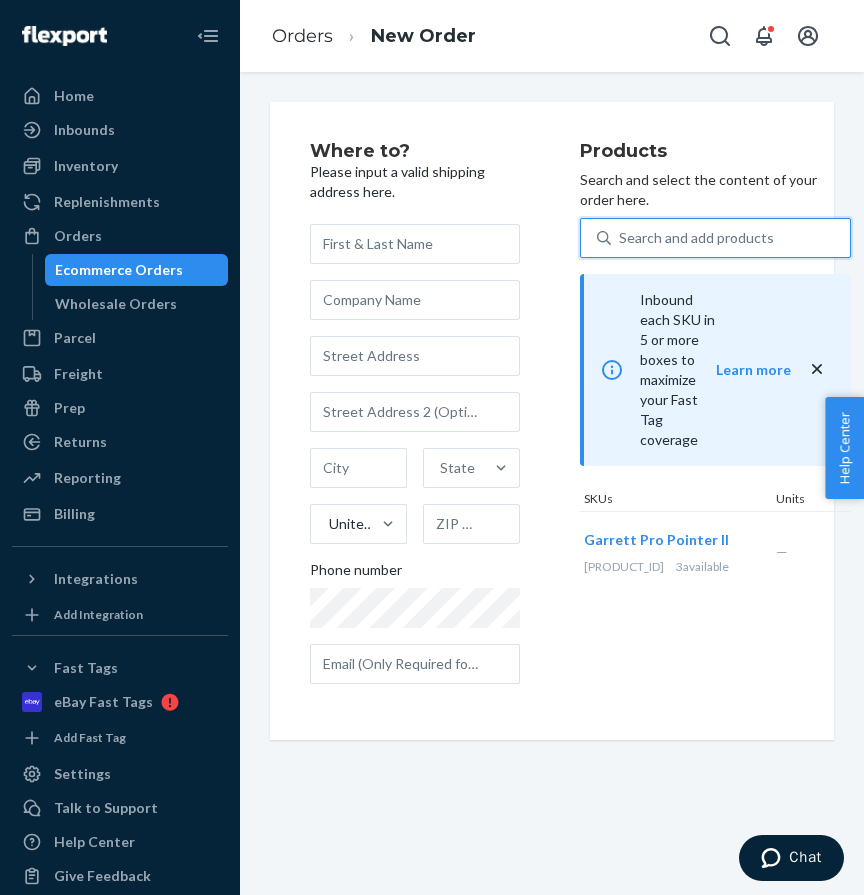 click on "Search and add products" at bounding box center [696, 238] 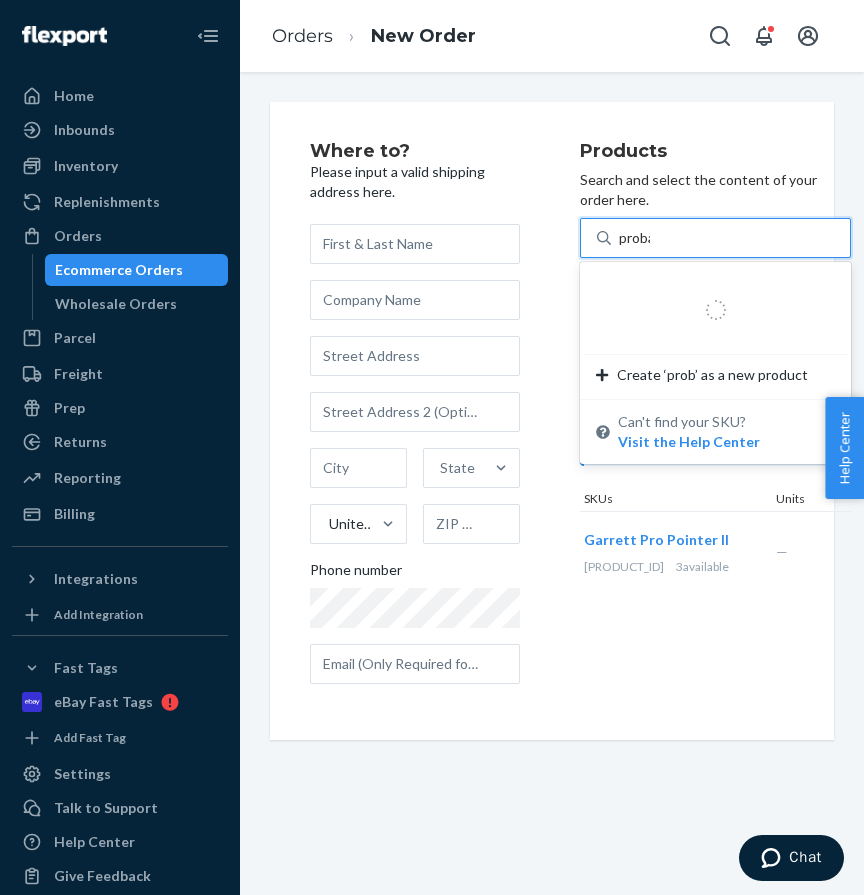 type on "probag" 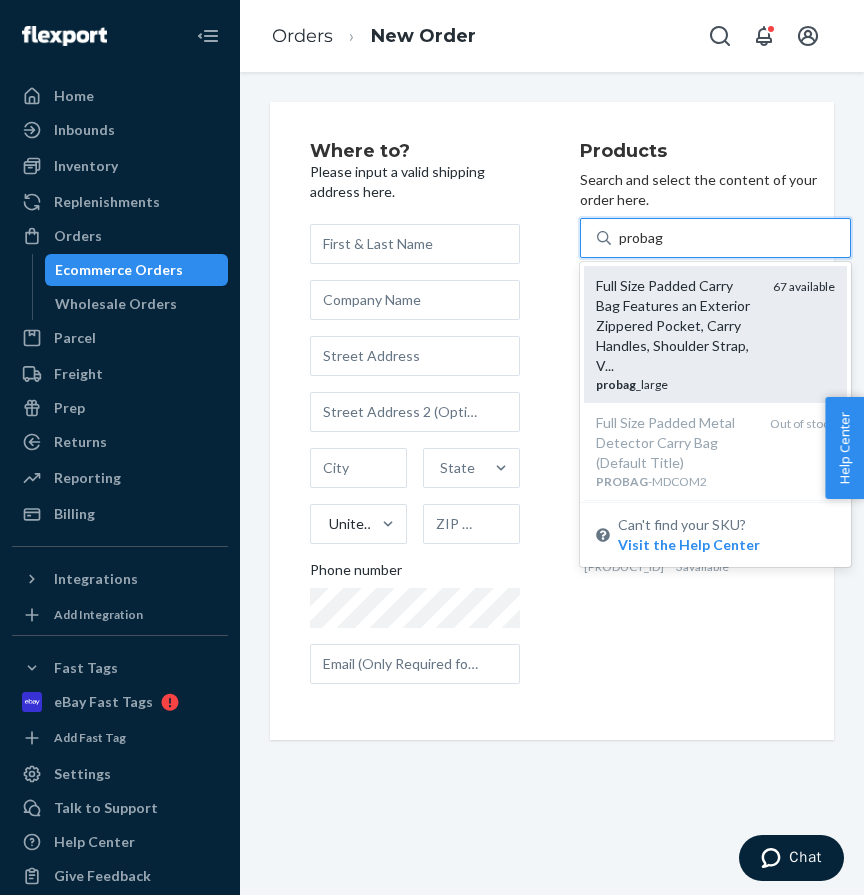scroll, scrollTop: 53, scrollLeft: 0, axis: vertical 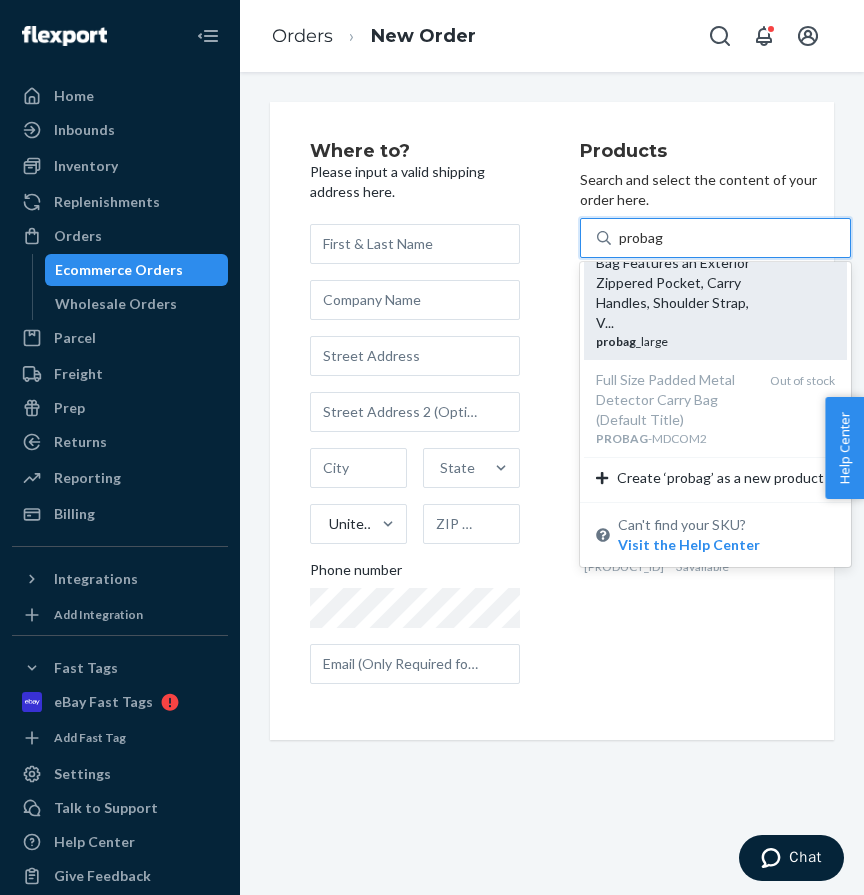 click on "Full Size Padded Carry Bag Features an Exterior Zippered Pocket, Carry Handles, Shoulder Strap, V..." at bounding box center (676, 283) 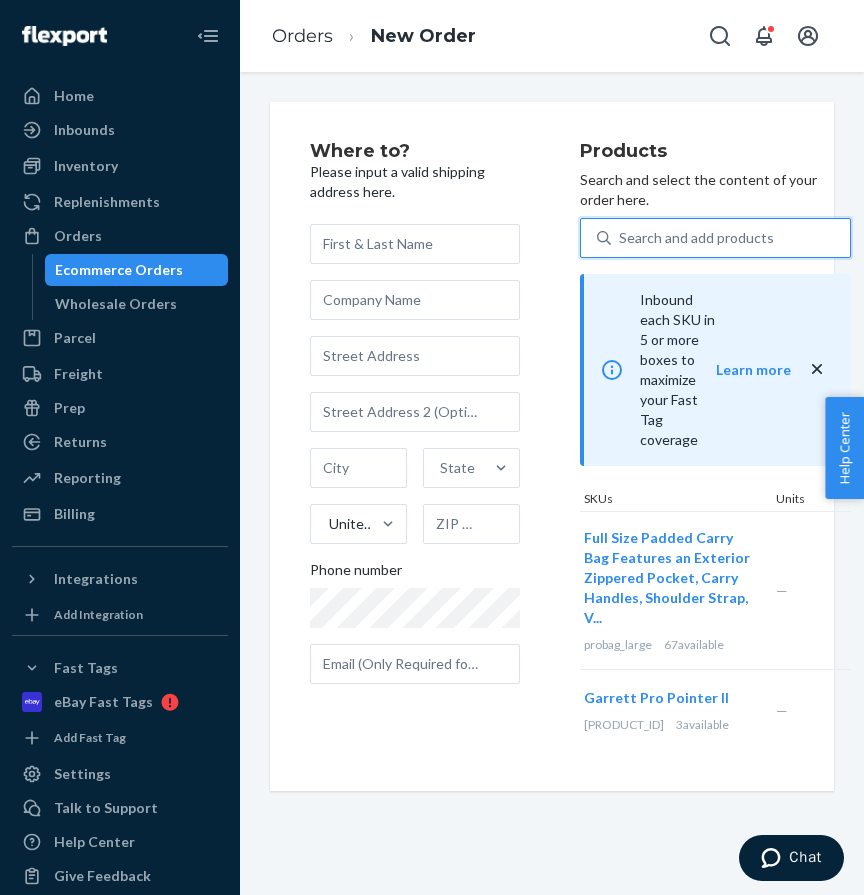 click on "Search and add products" at bounding box center [696, 238] 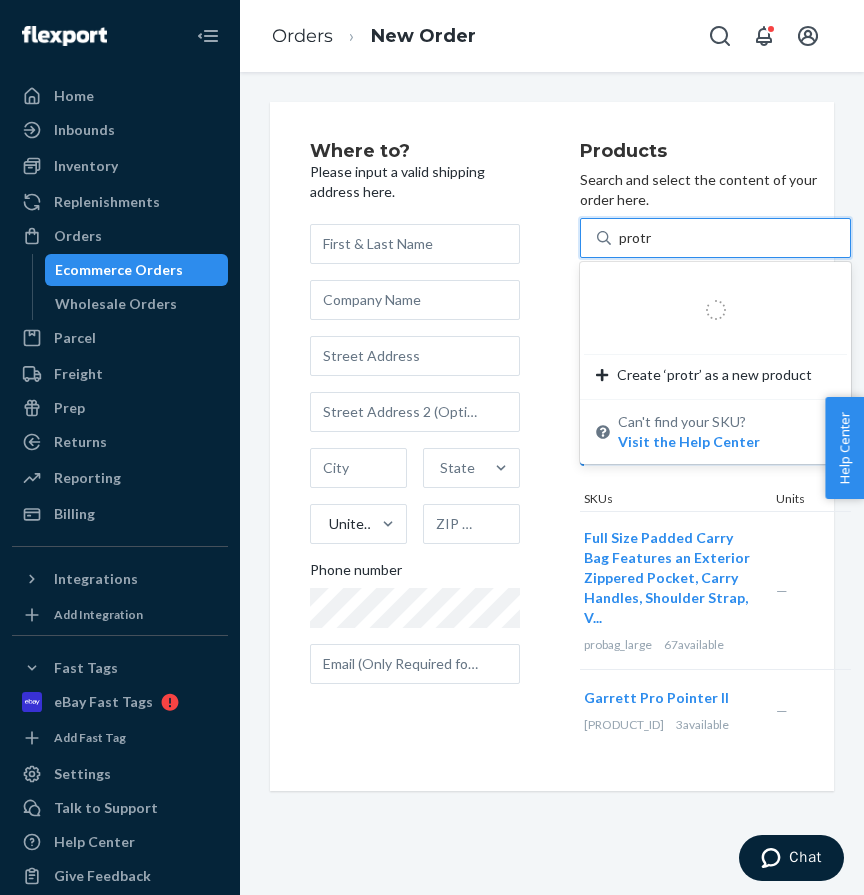 type on "protro" 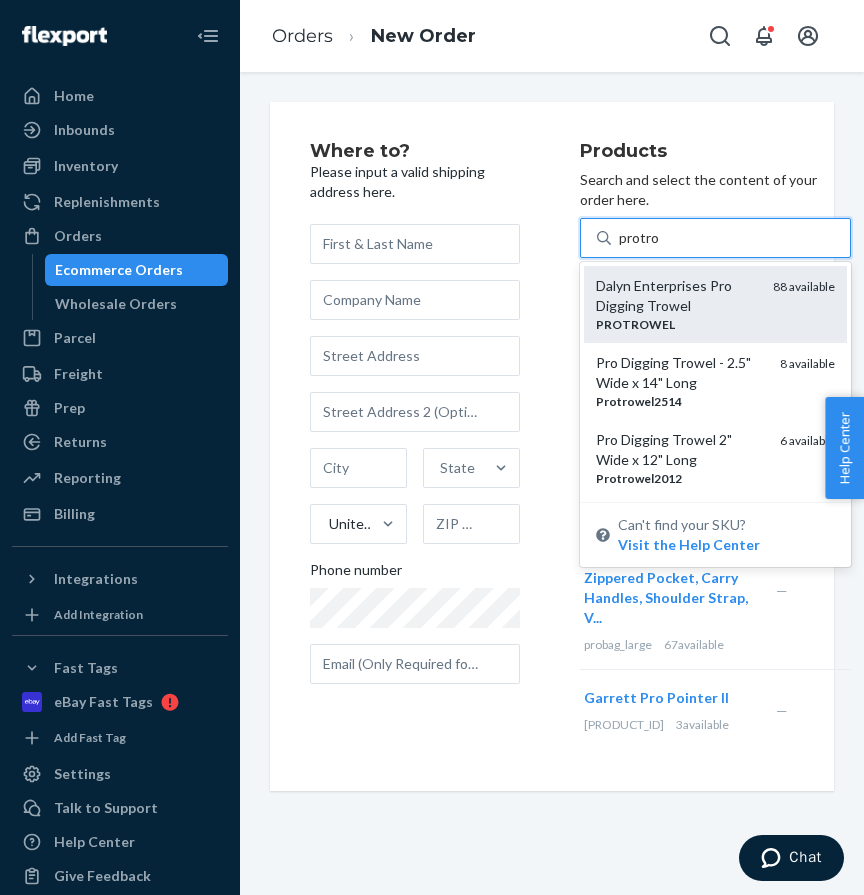 click on "Dalyn Enterprises Pro Digging Trowel" at bounding box center (676, 296) 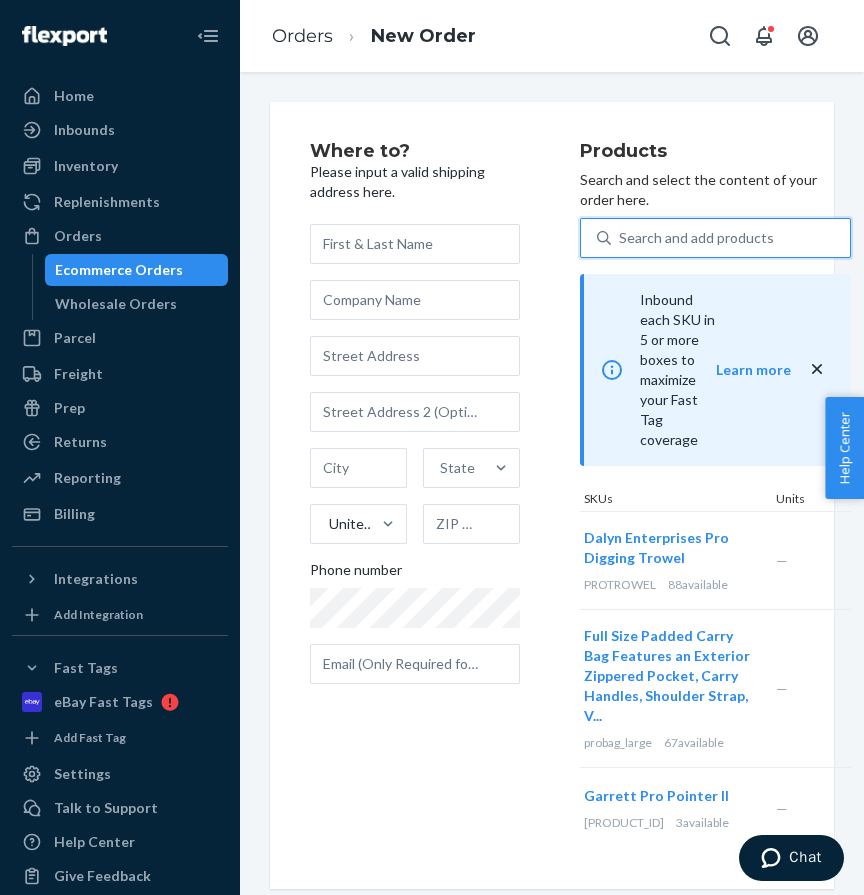 click on "Search and add products" at bounding box center (696, 238) 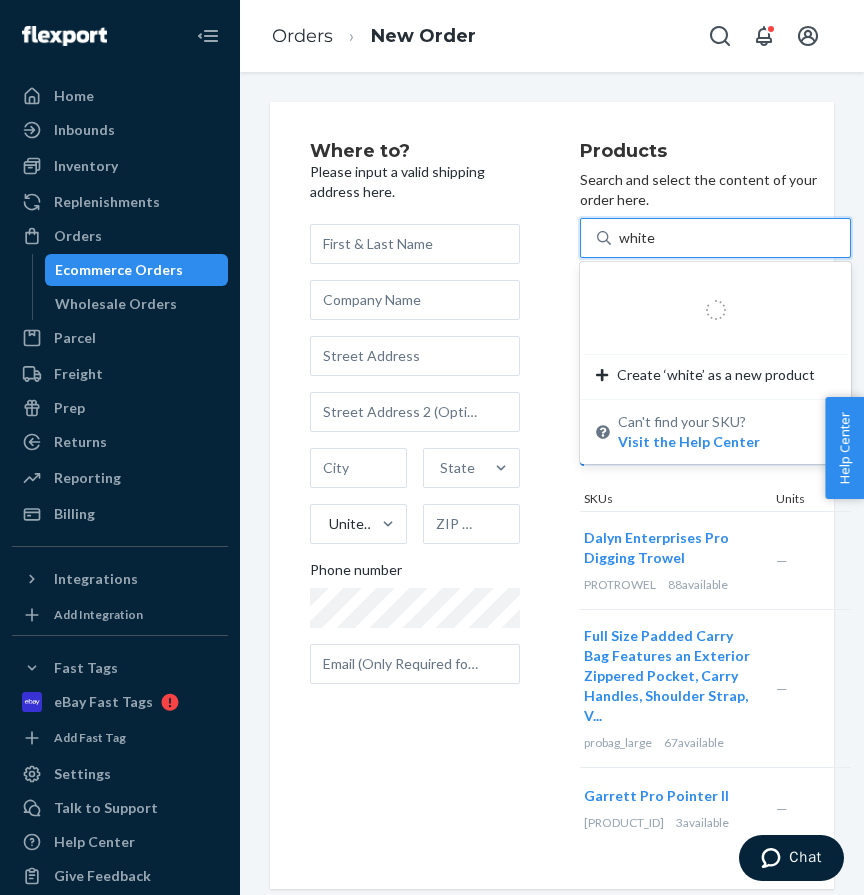 type on "whites" 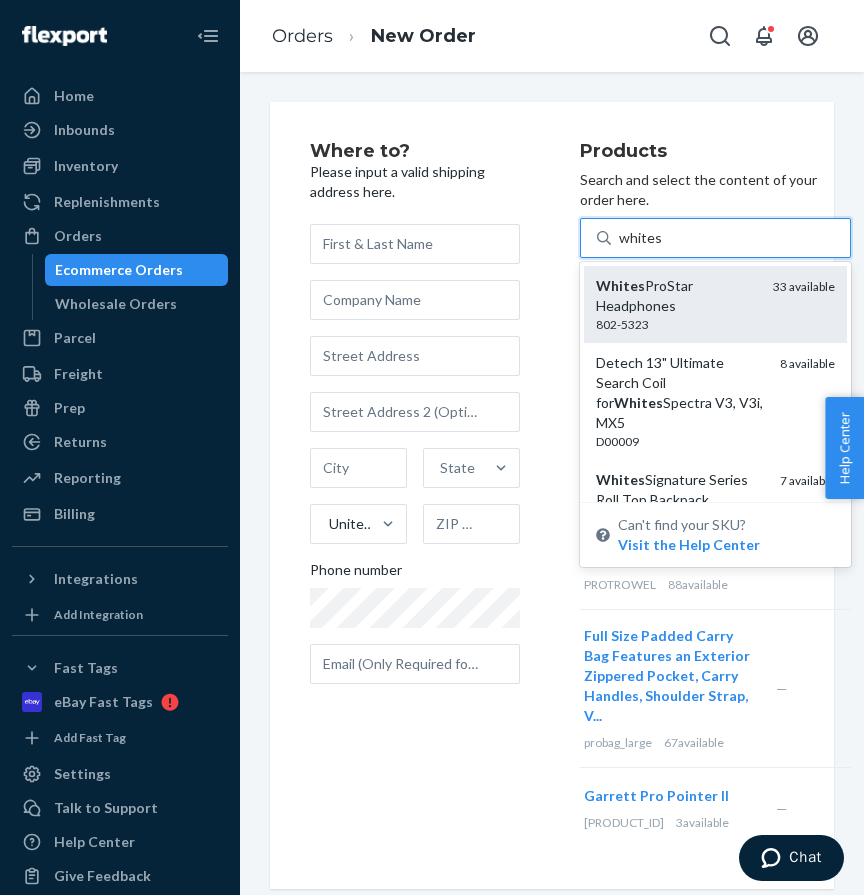 click on "Whites  ProStar Headphones" at bounding box center [676, 296] 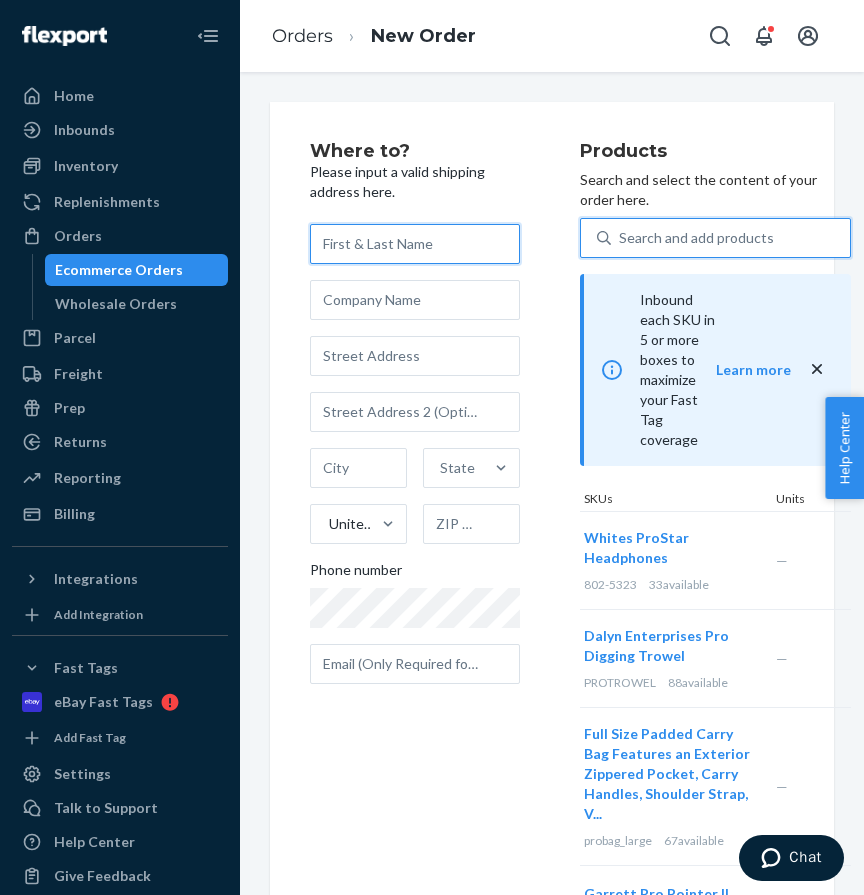 click at bounding box center [415, 244] 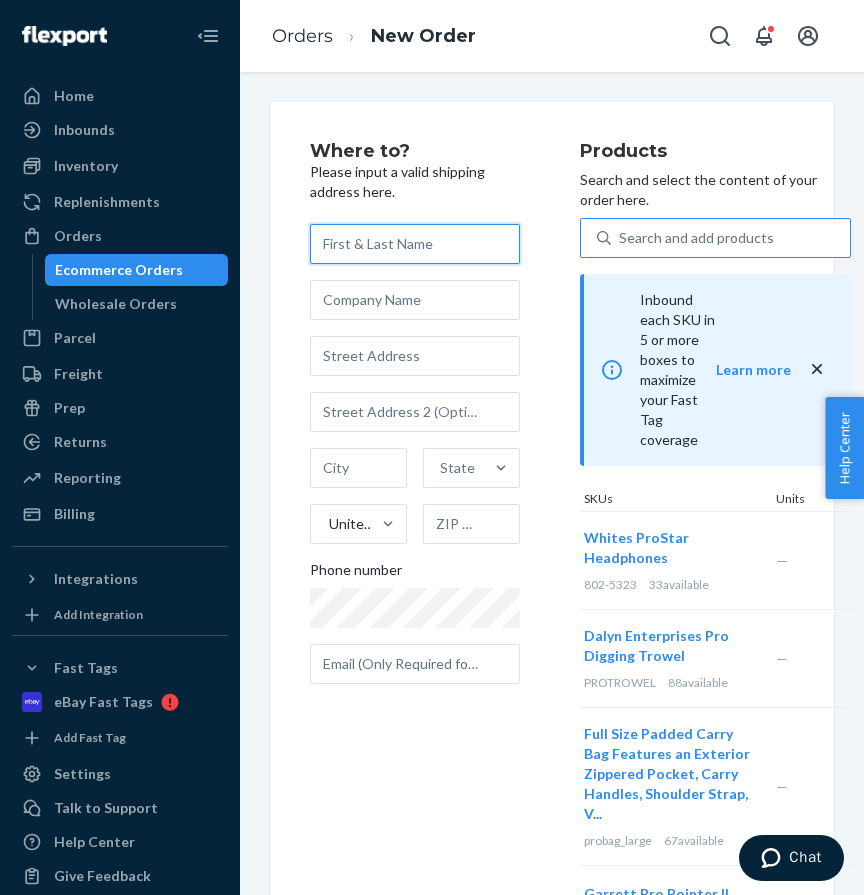 paste on "[FIRST] [LAST]" 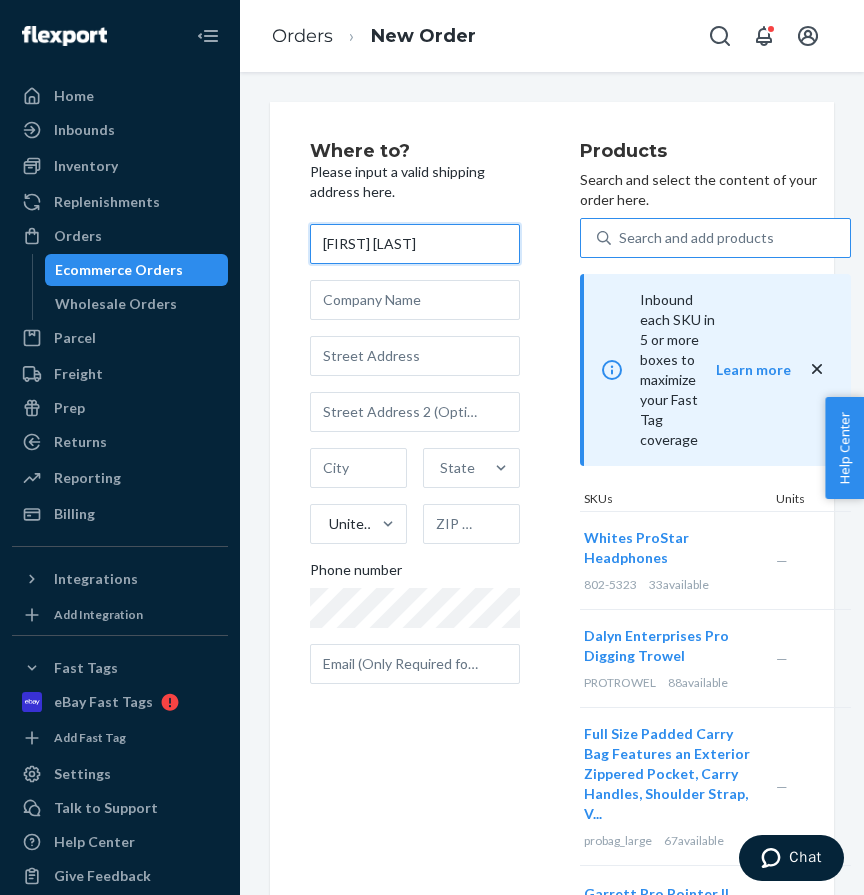 type on "[FIRST] [LAST]" 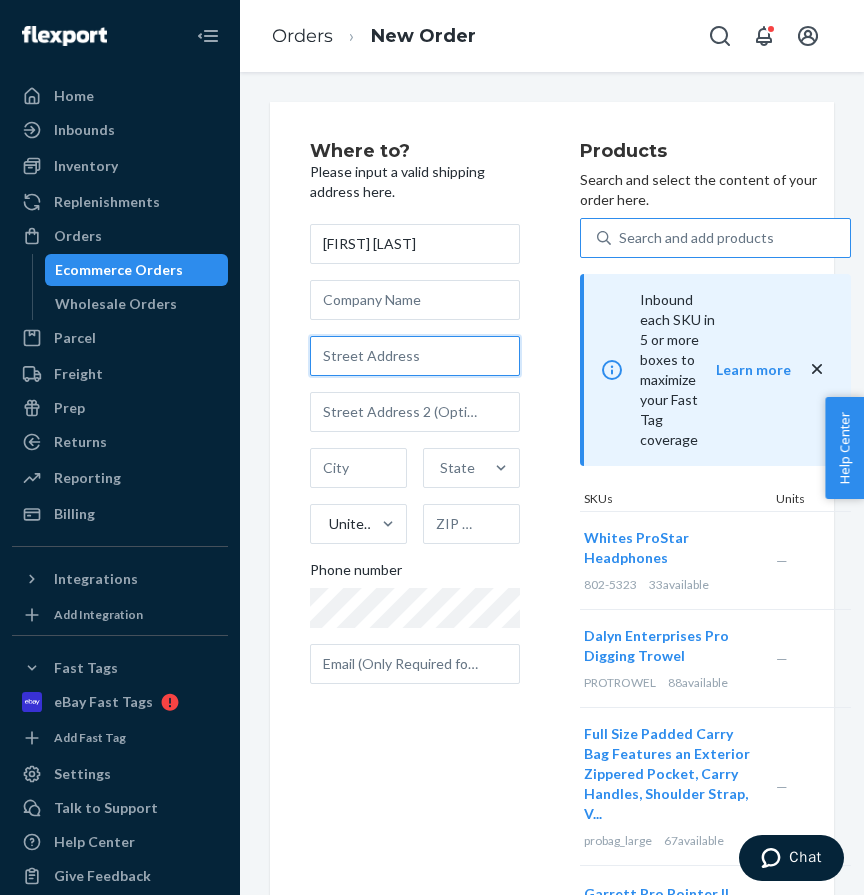 click at bounding box center [415, 356] 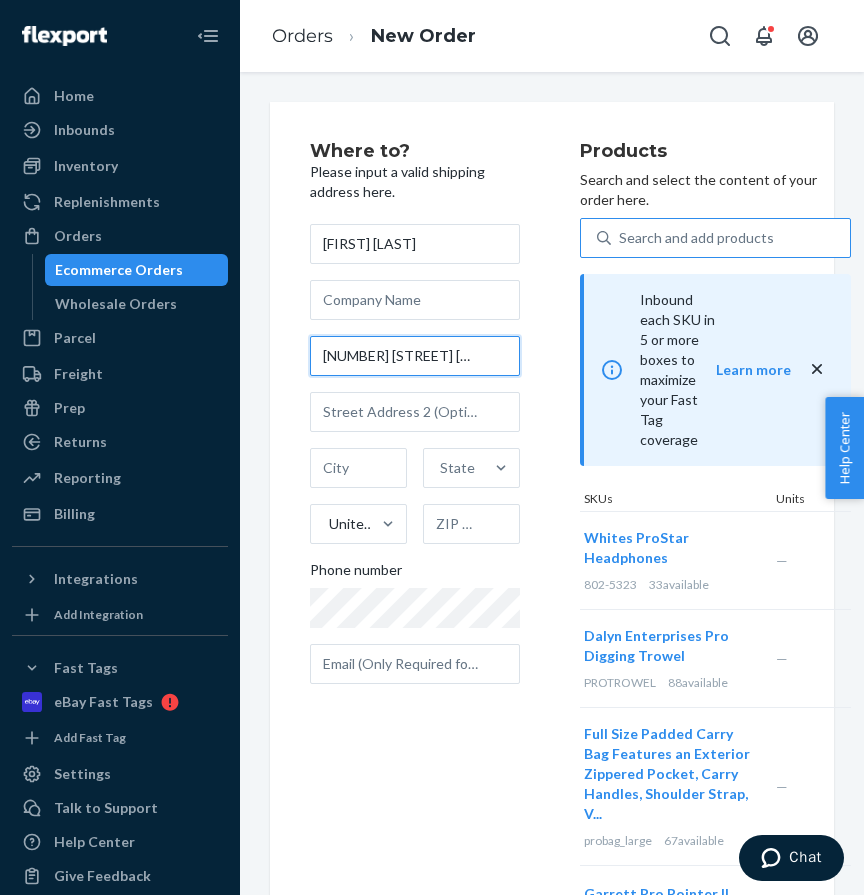 scroll, scrollTop: 0, scrollLeft: 77, axis: horizontal 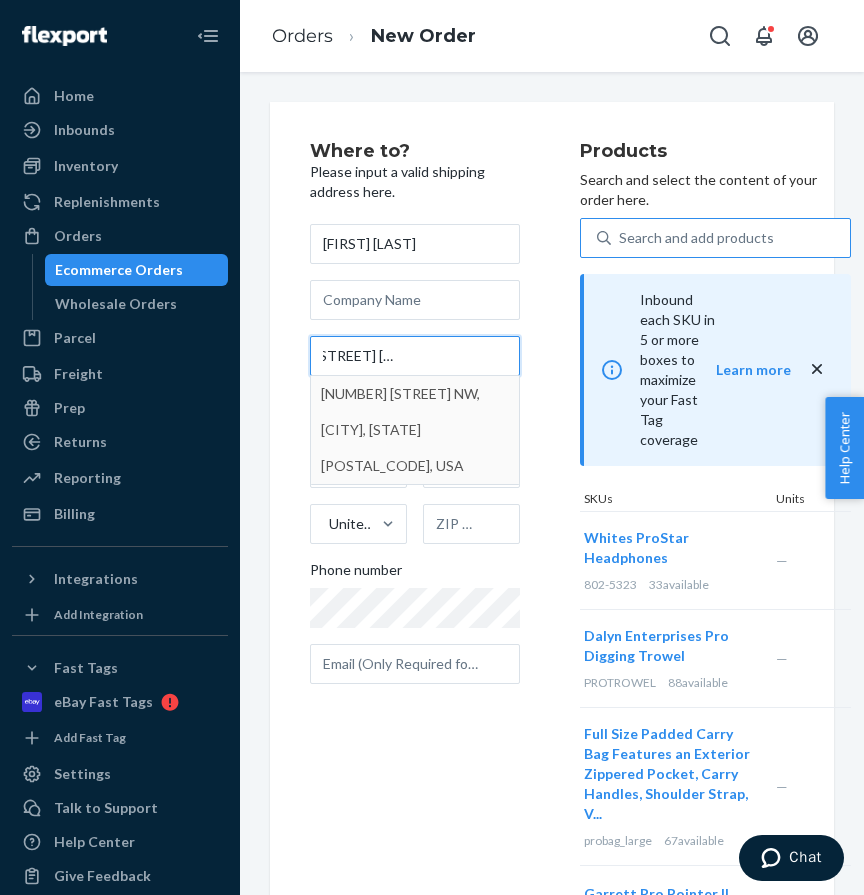type on "[NUMBER] [STREET] [CITY] [STATE] [POSTAL_CODE]" 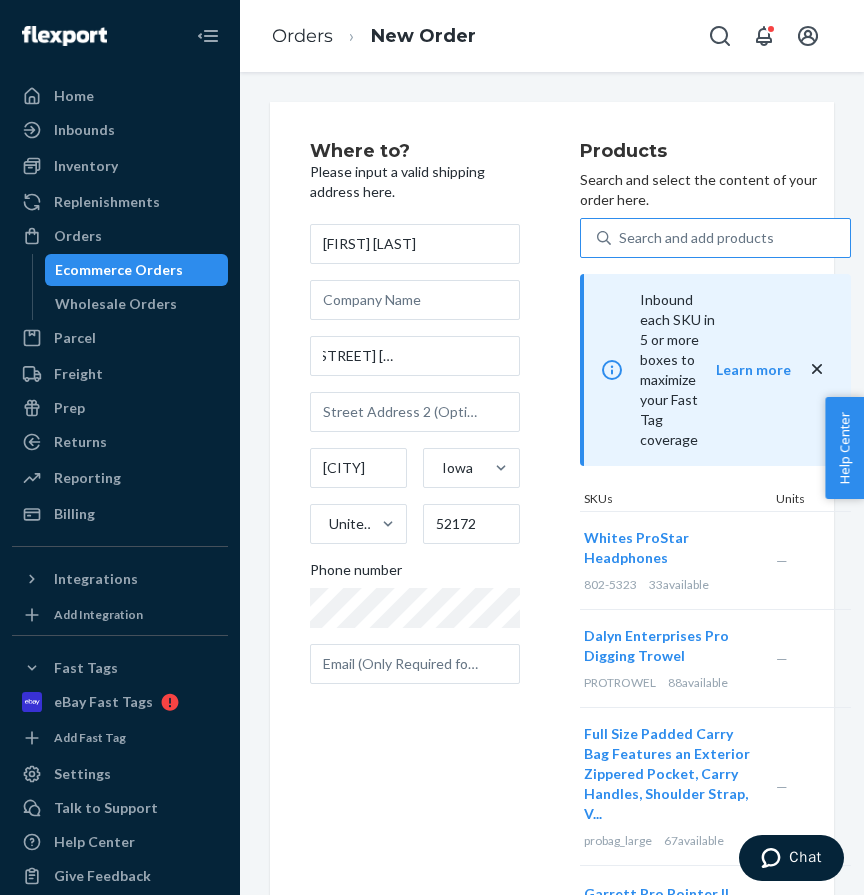 type on "[CITY]" 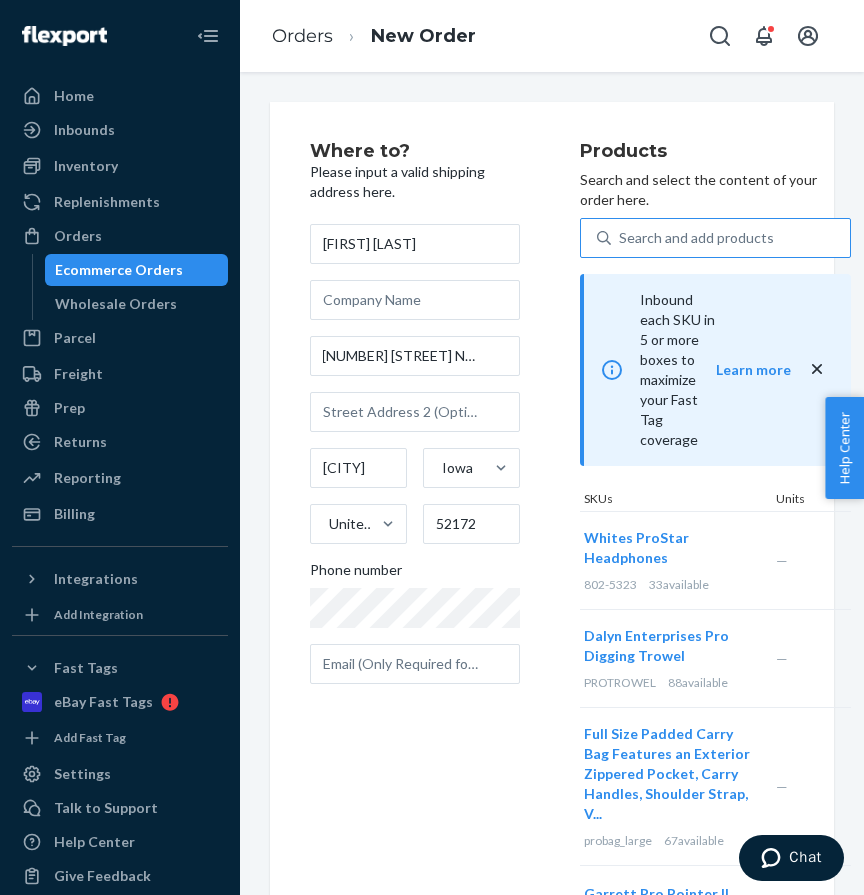 scroll, scrollTop: 0, scrollLeft: 0, axis: both 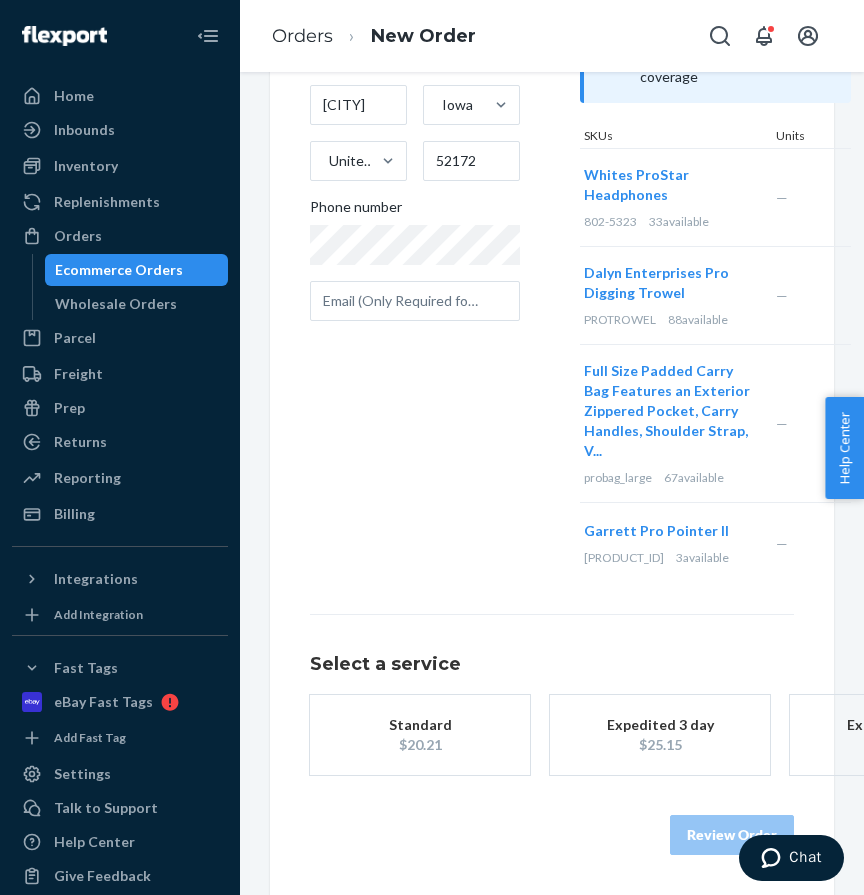 click on "Standard" at bounding box center [420, 725] 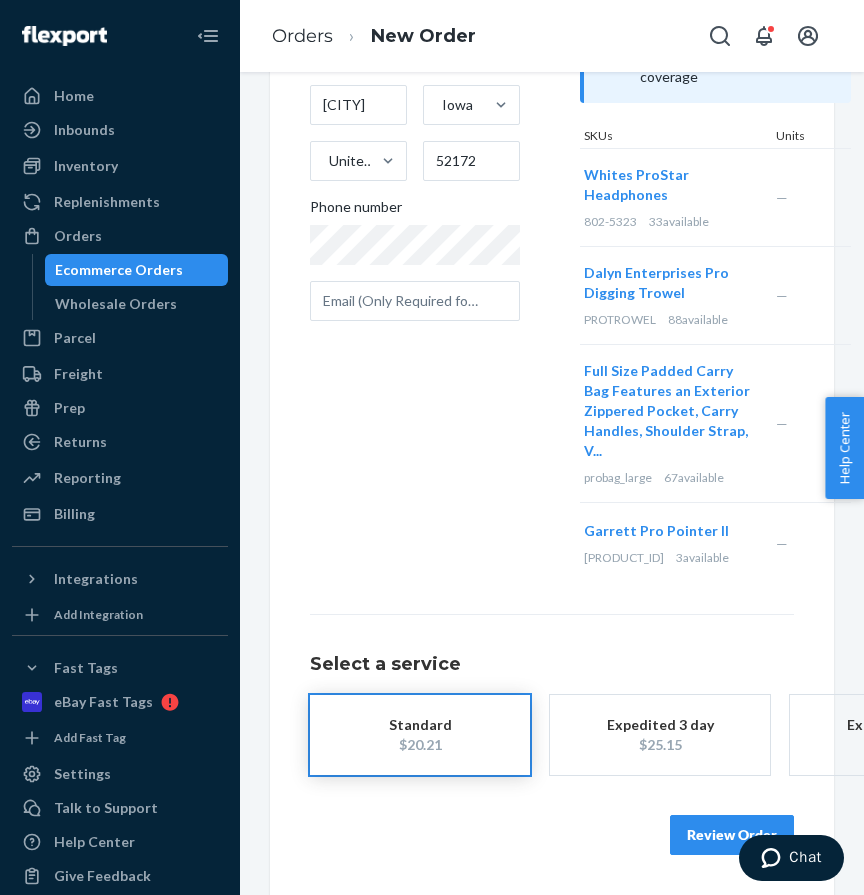 click on "Review Order" at bounding box center (732, 835) 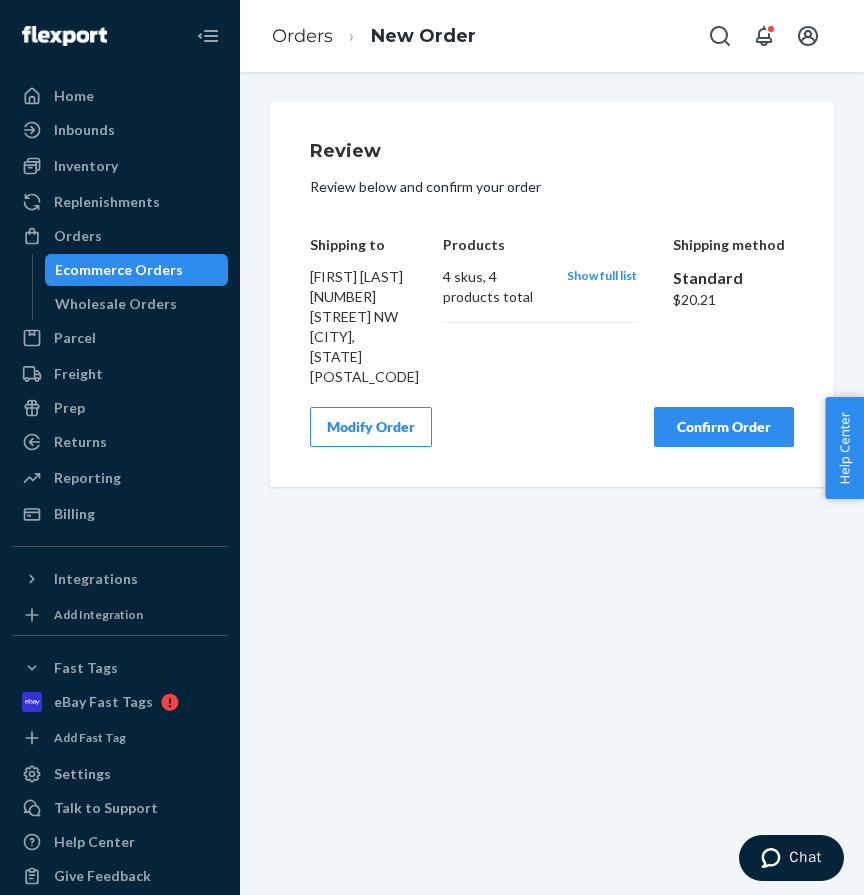 click on "Confirm Order" at bounding box center [724, 427] 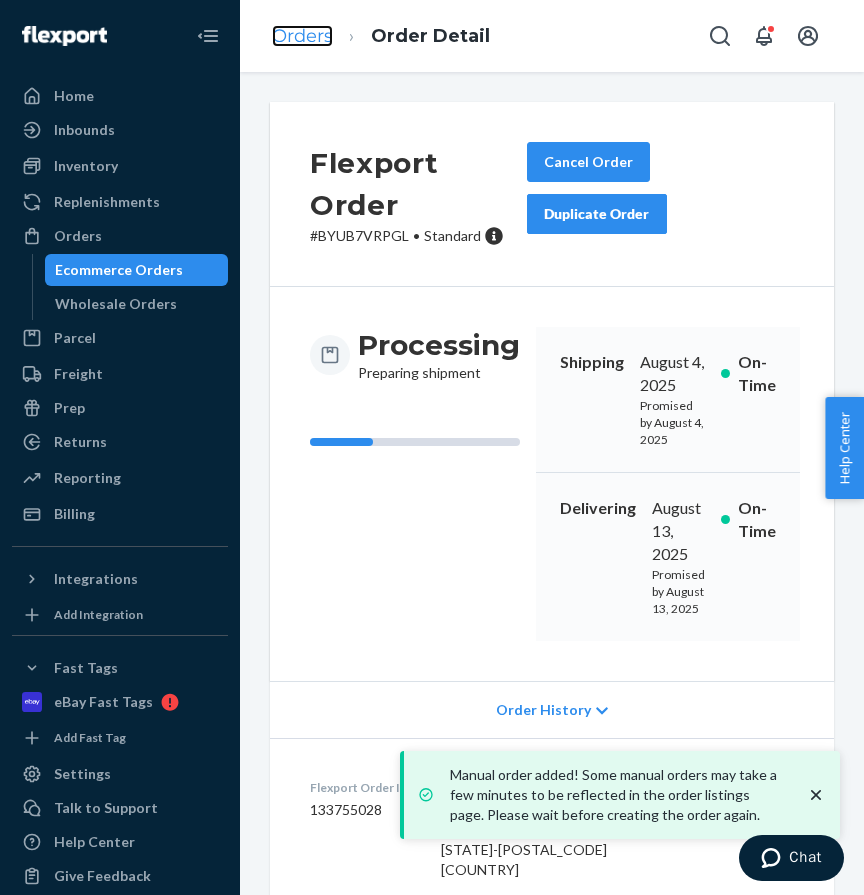 click on "Orders" at bounding box center [302, 36] 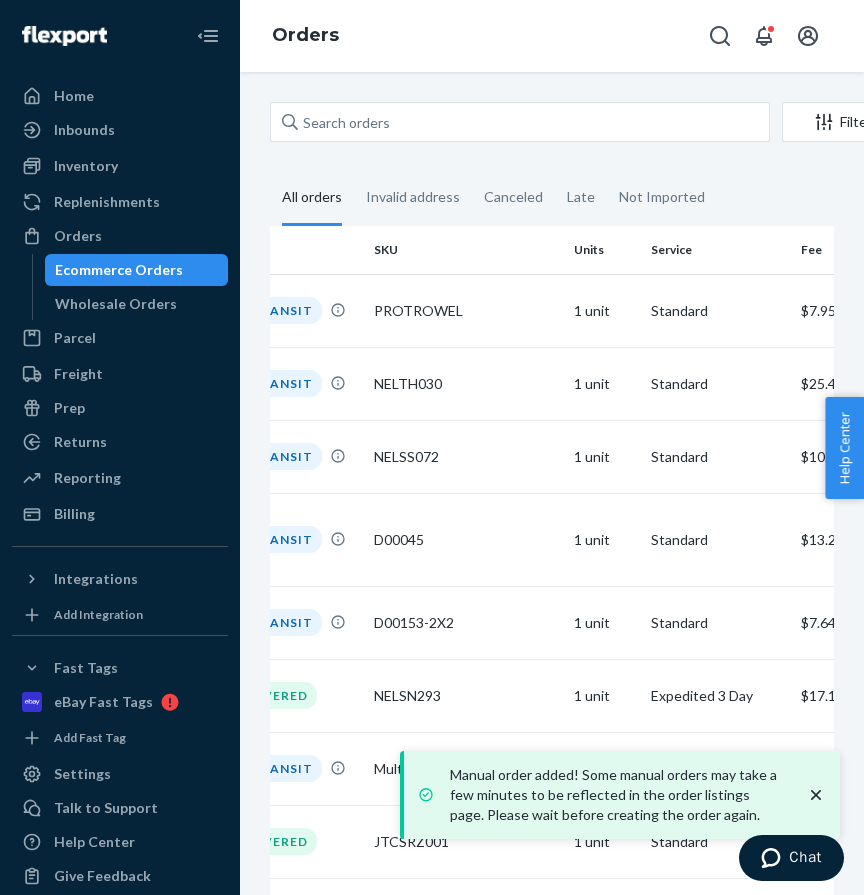 scroll, scrollTop: 0, scrollLeft: 436, axis: horizontal 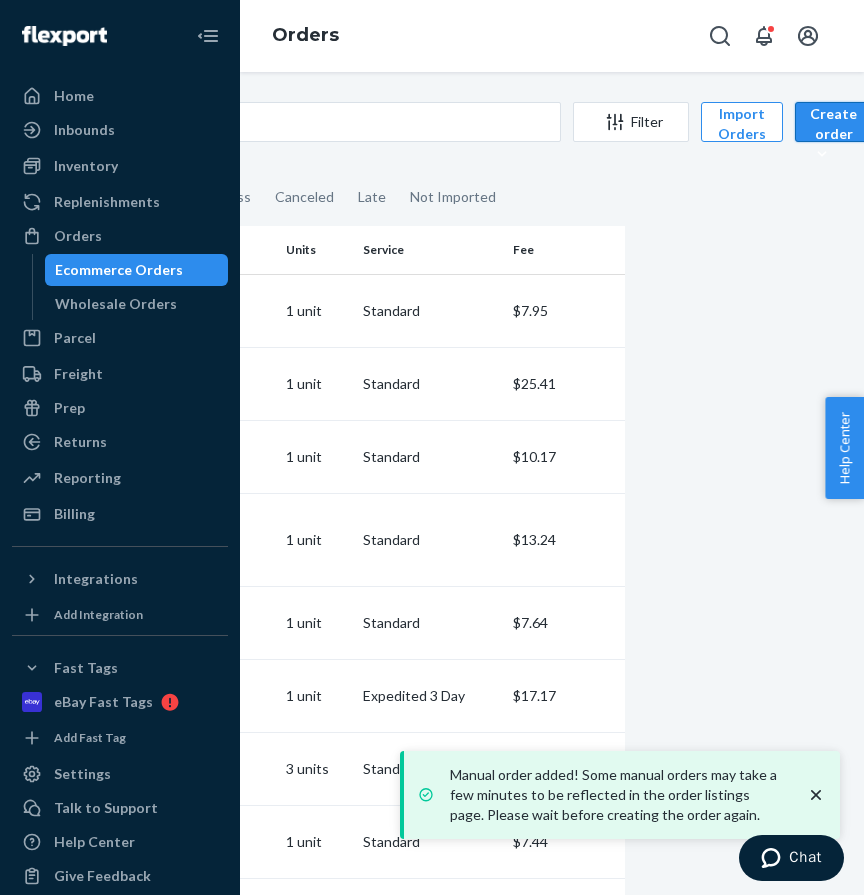 click on "Create order" at bounding box center [833, 134] 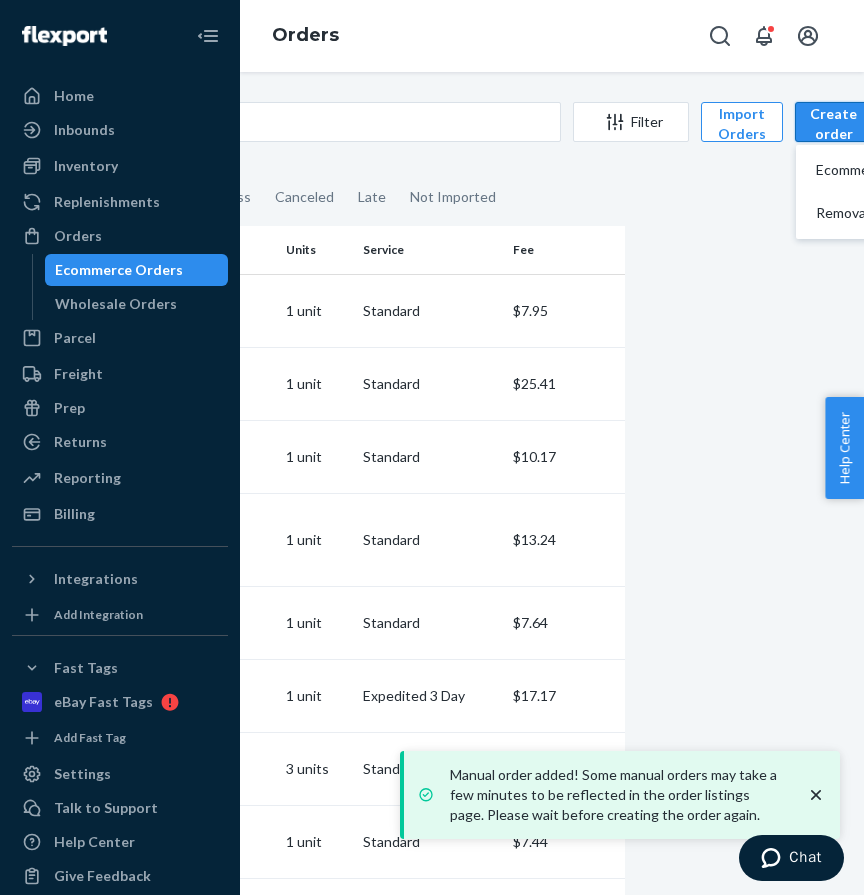 scroll, scrollTop: 0, scrollLeft: 210, axis: horizontal 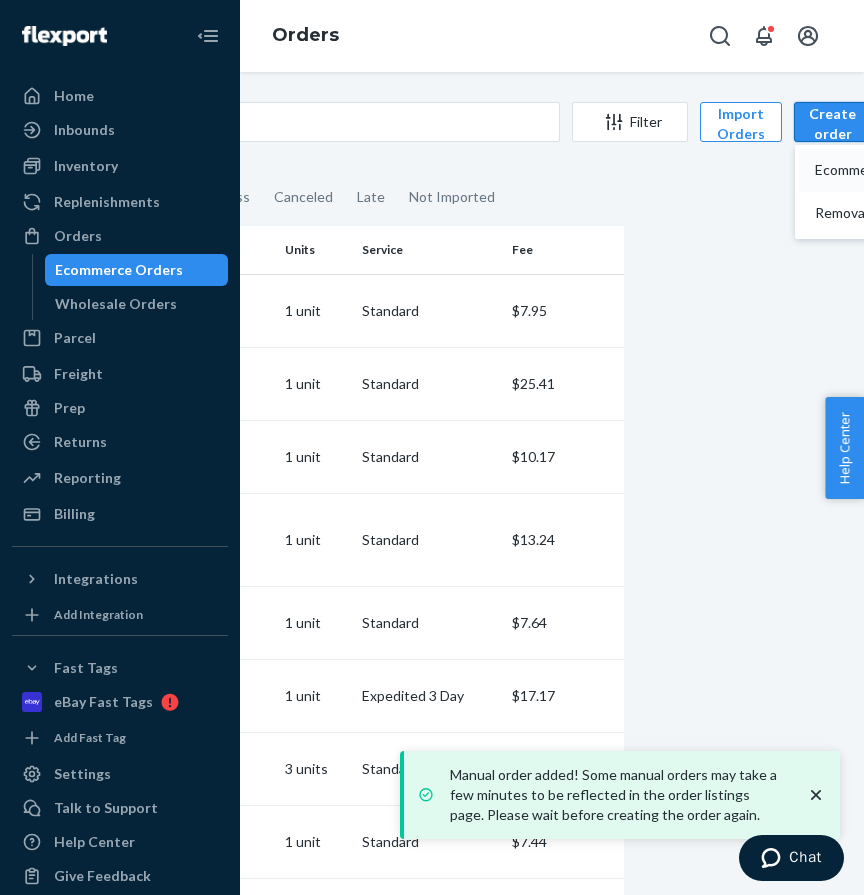 click on "Ecommerce order" at bounding box center (877, 170) 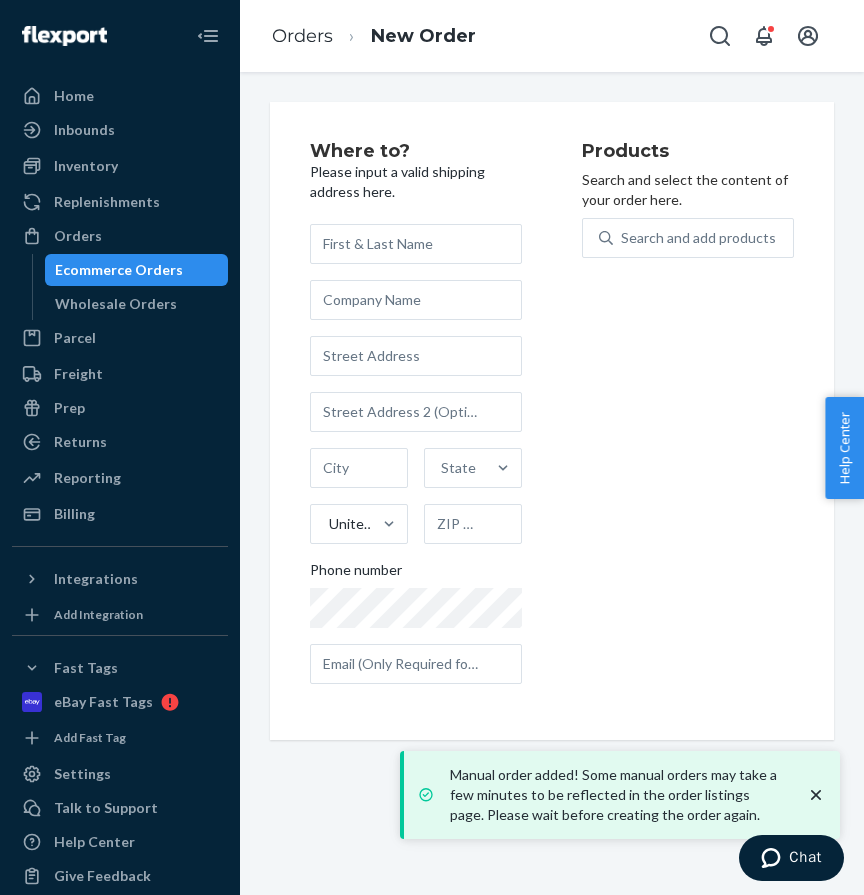 scroll, scrollTop: 0, scrollLeft: 0, axis: both 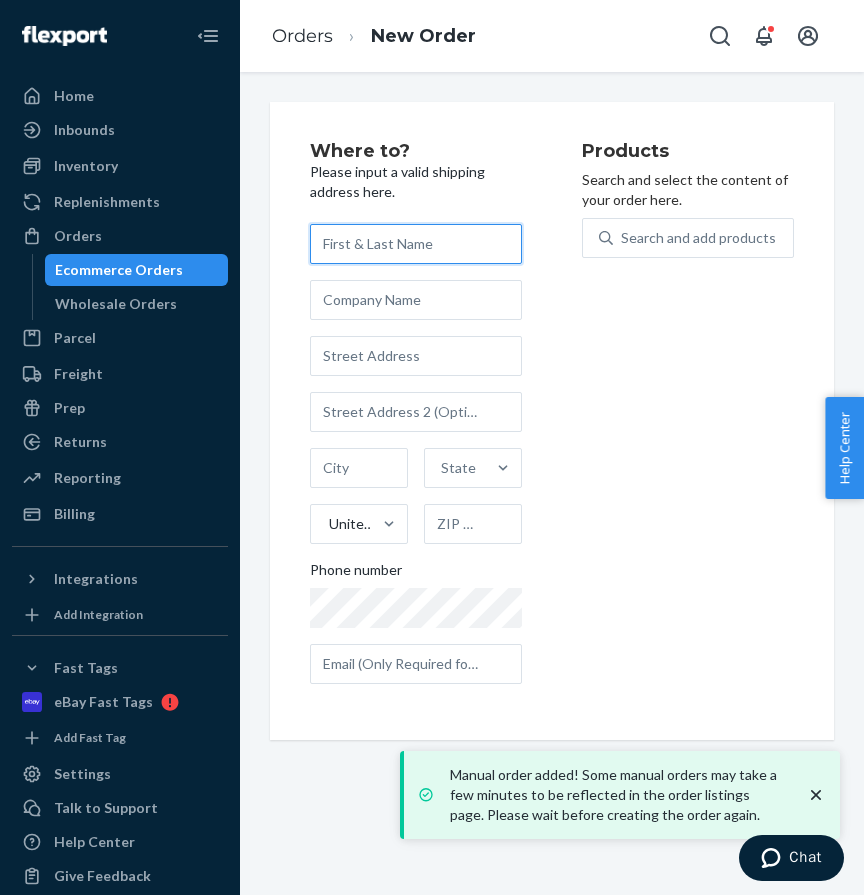 click at bounding box center (416, 244) 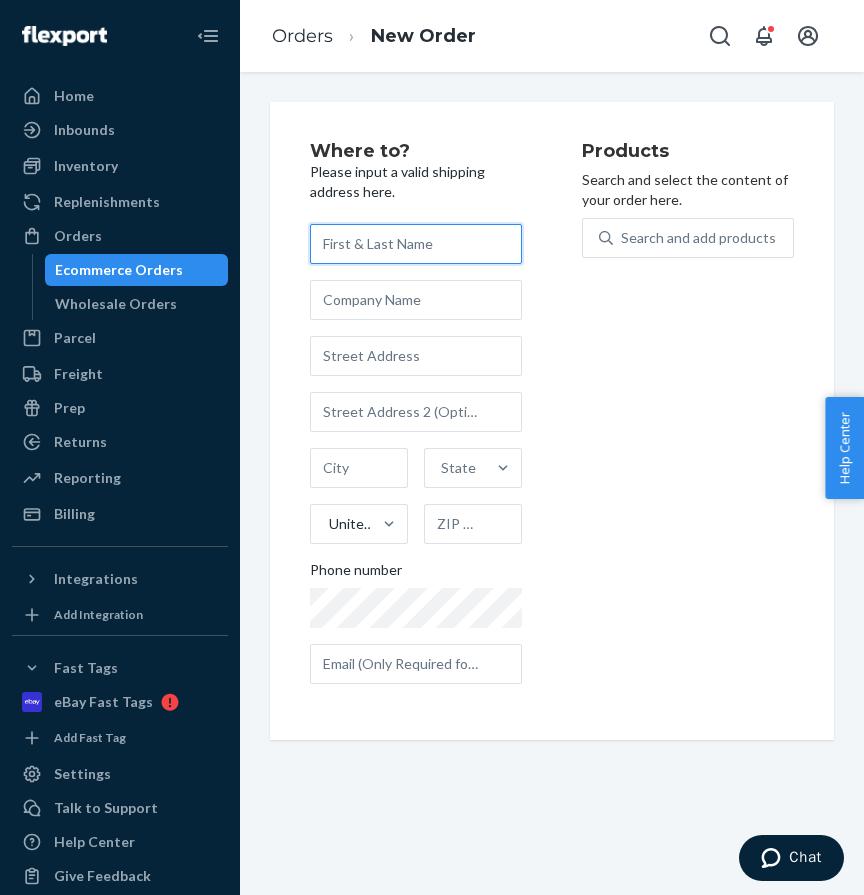 paste on "[FIRST] [LAST]" 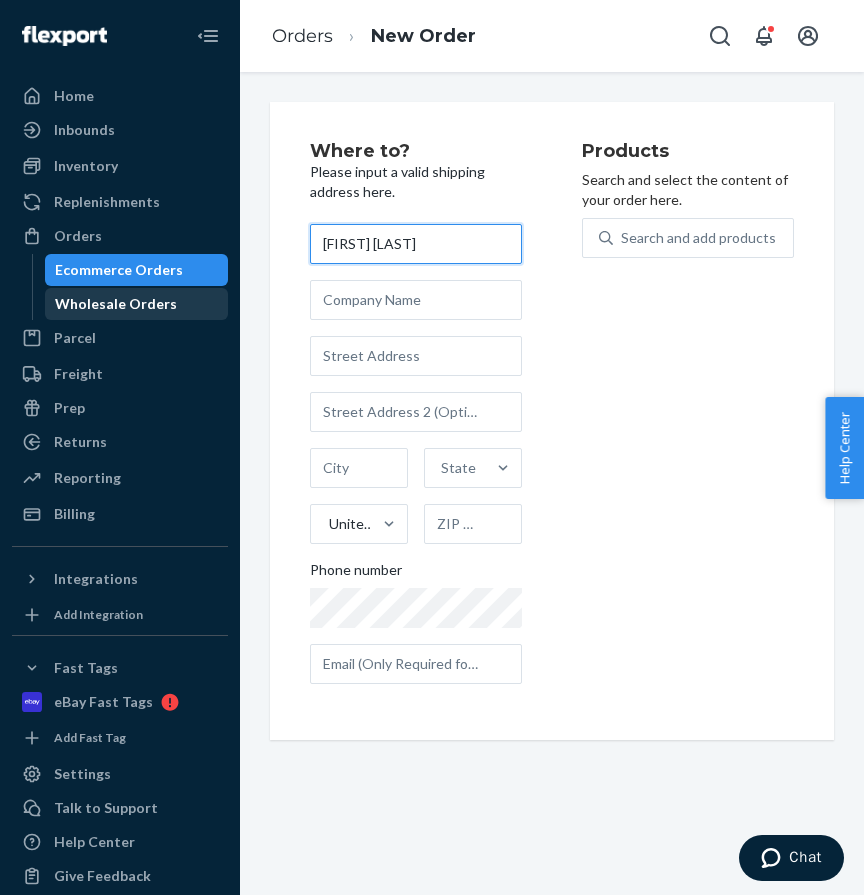 type on "[FIRST] [LAST]" 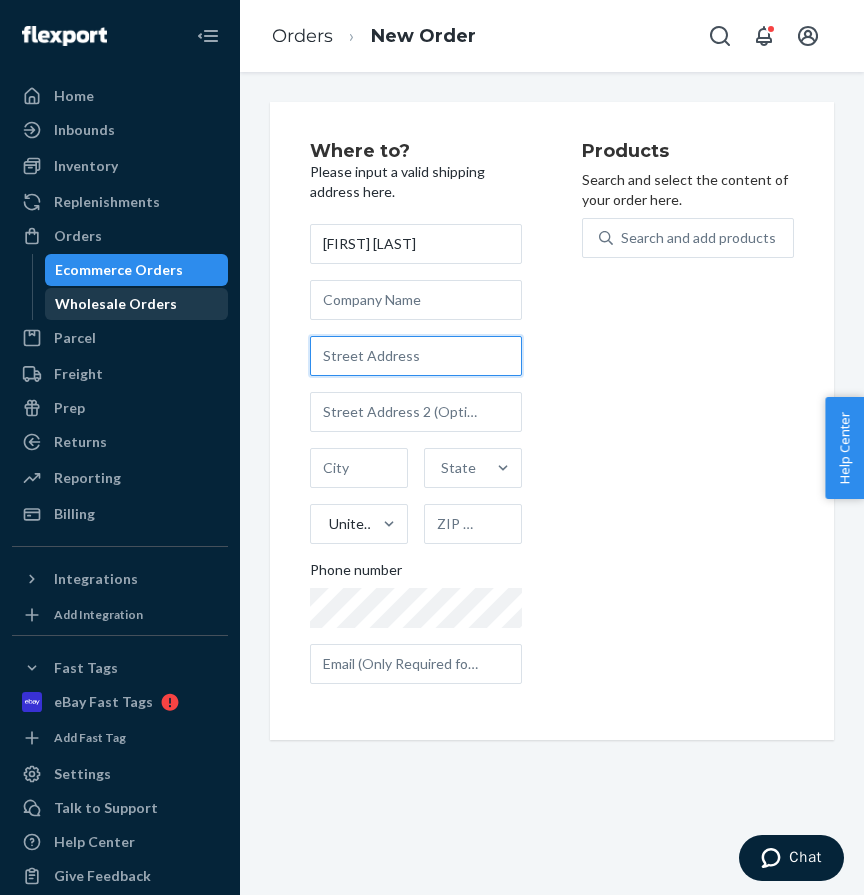click at bounding box center (416, 356) 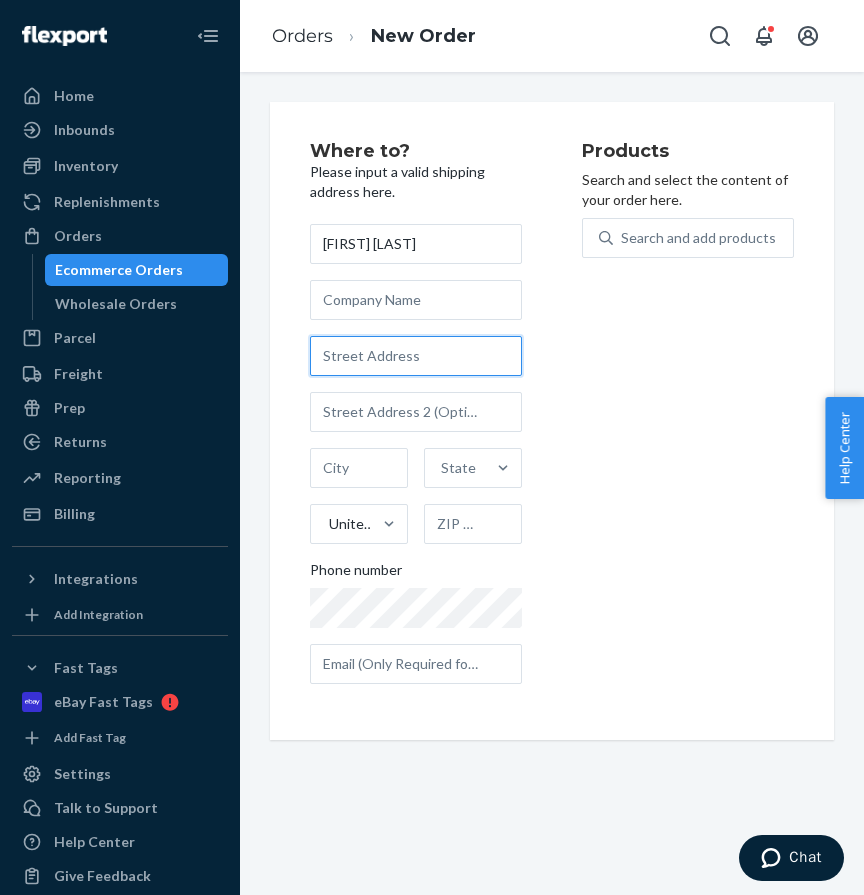 paste on "[NUMBER] [STREET] [CITY] [STATE] [POSTAL_CODE]" 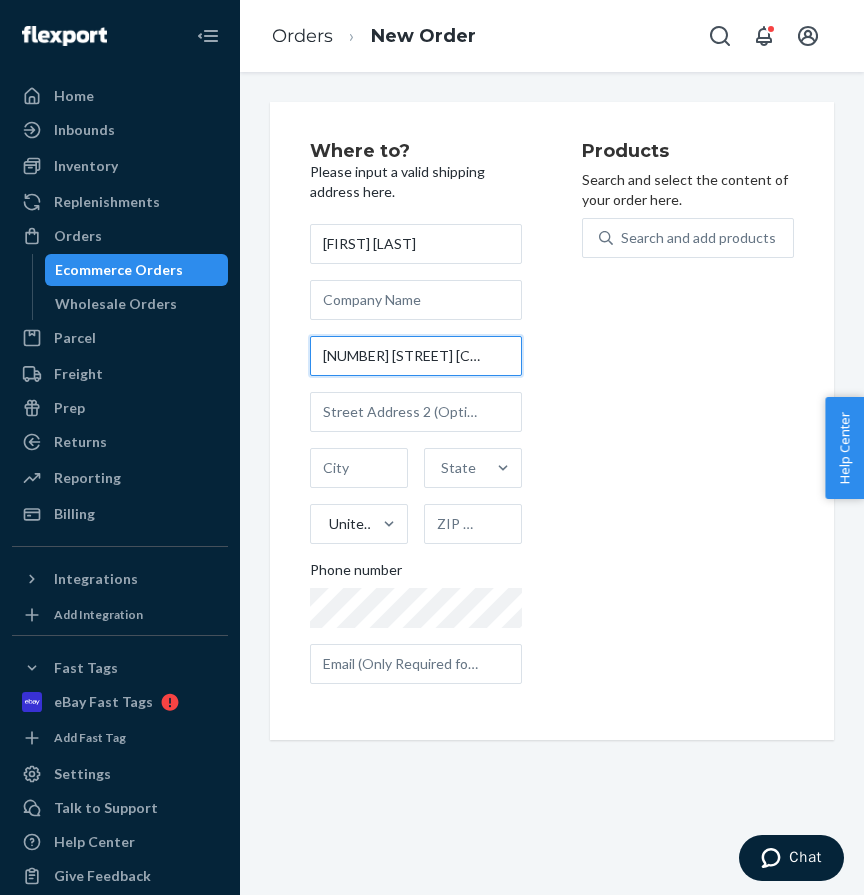 scroll, scrollTop: 0, scrollLeft: 123, axis: horizontal 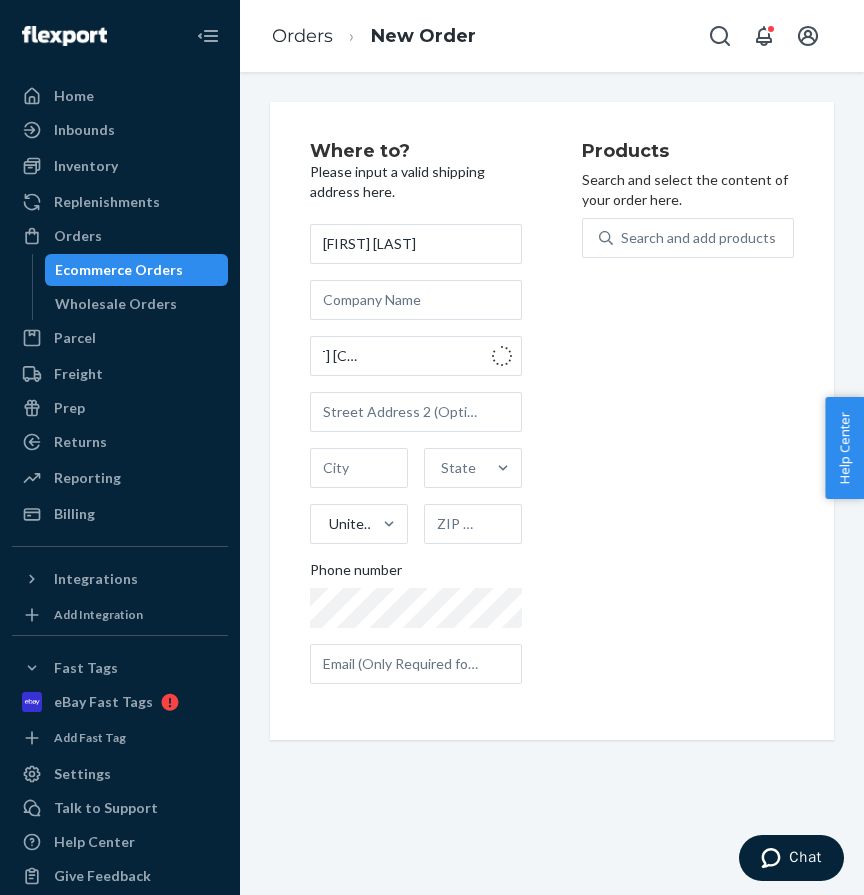type on "[NUMBER] [STREET]" 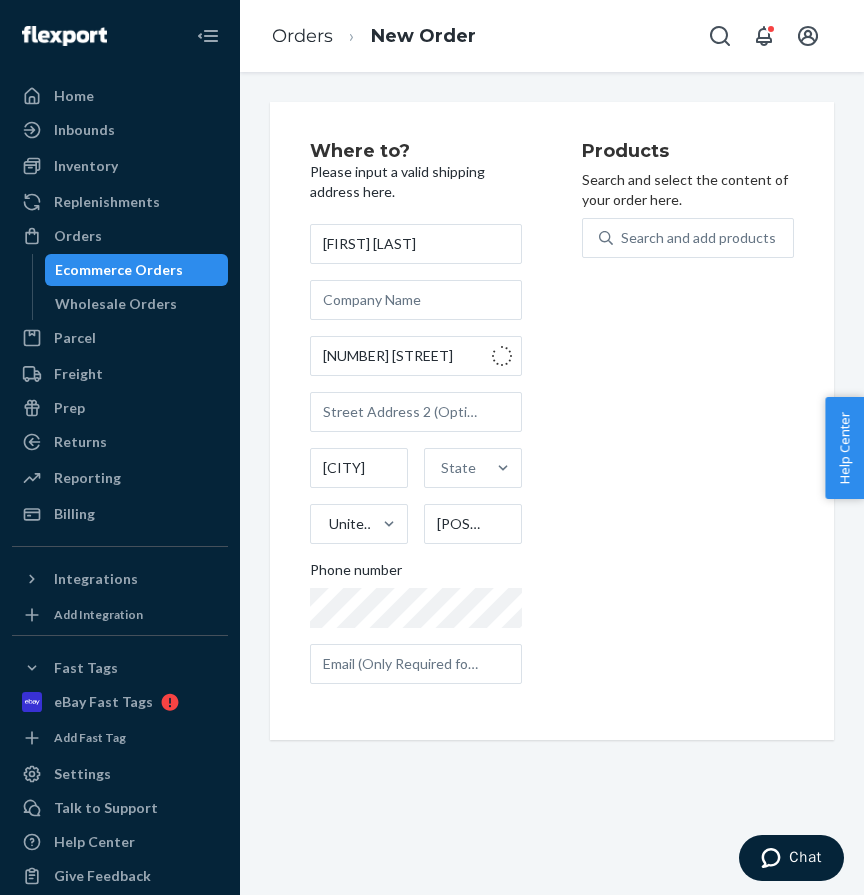 scroll, scrollTop: 0, scrollLeft: 0, axis: both 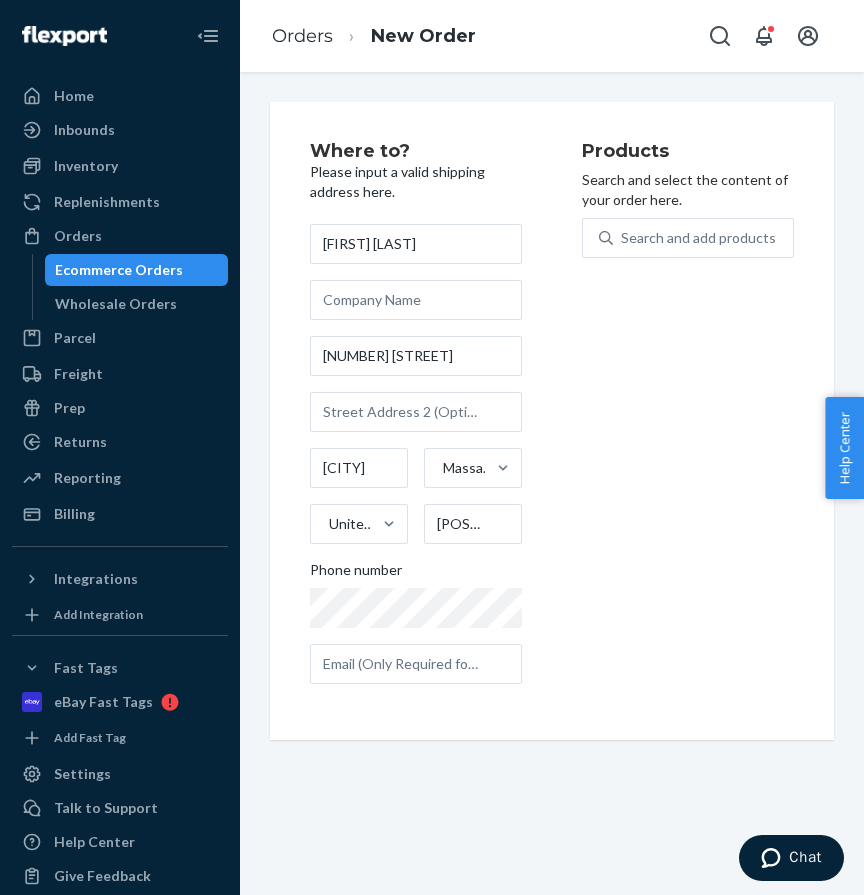 click on "Products Search and select the content of your order here. Search and add products" at bounding box center (688, 421) 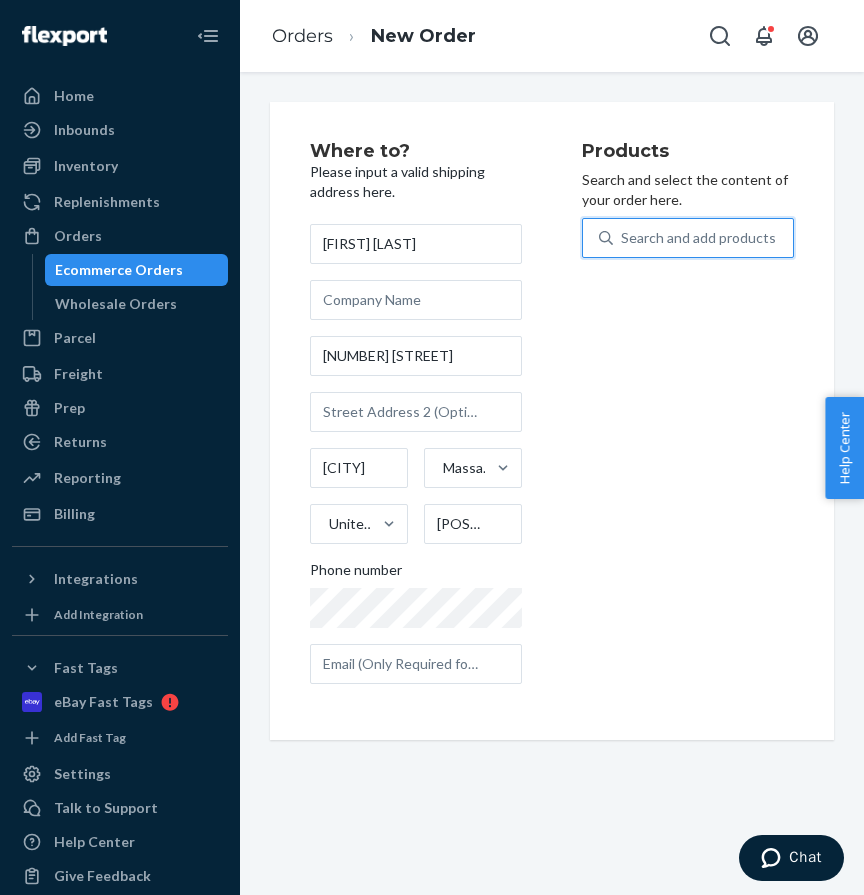 click on "Search and add products" at bounding box center [698, 238] 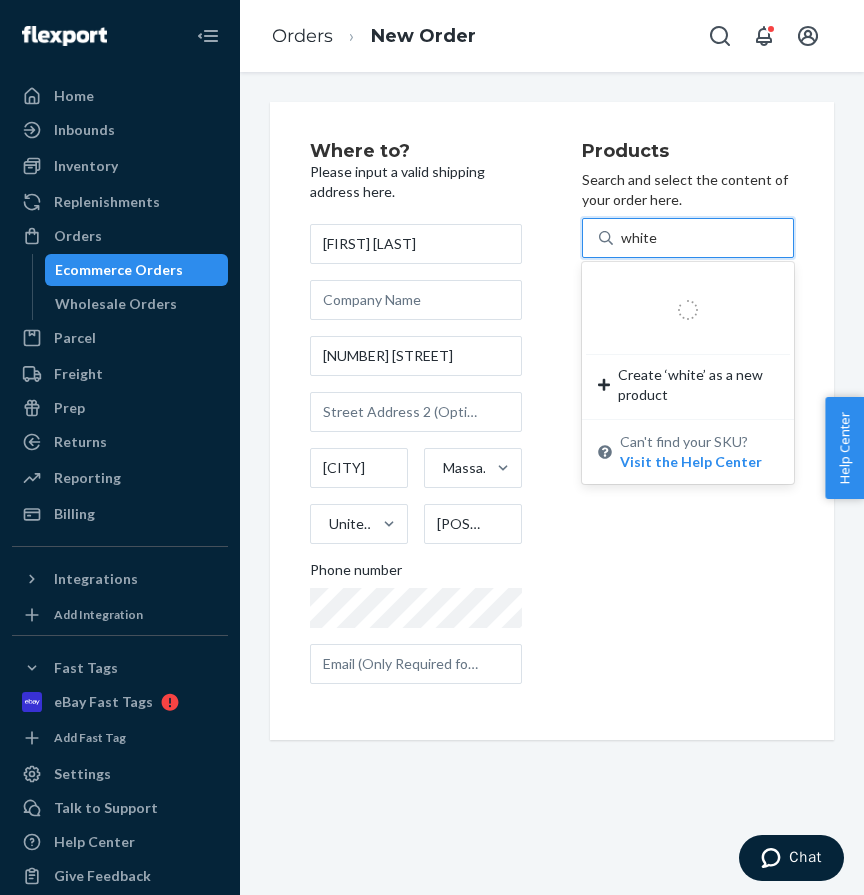 type on "whites" 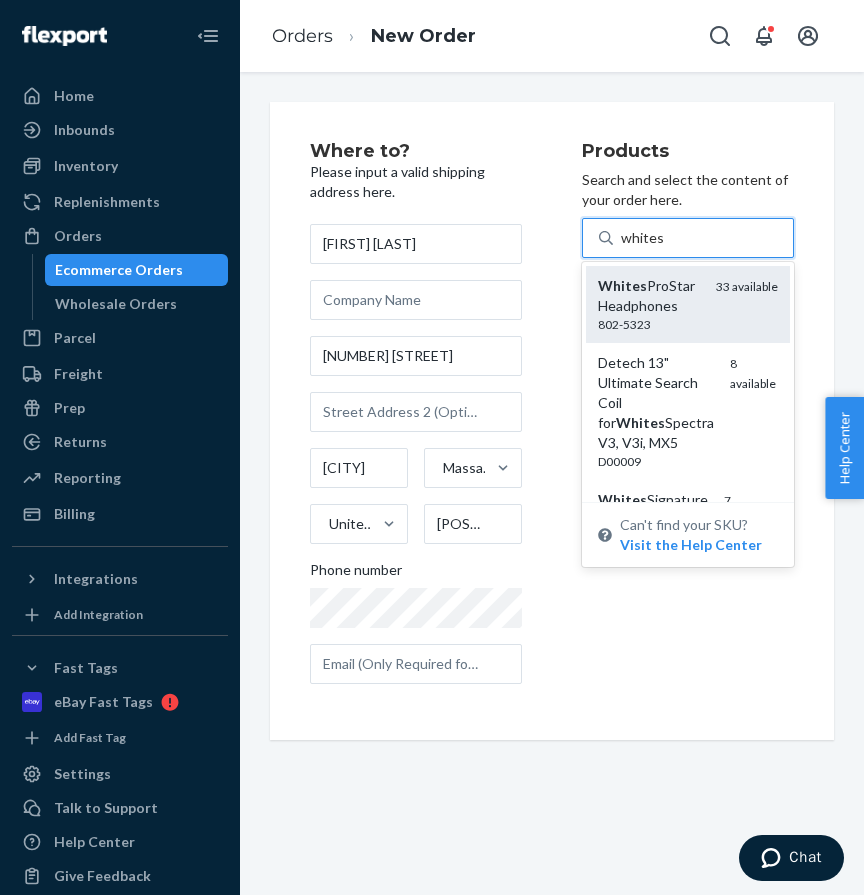 click on "Whites  ProStar Headphones" at bounding box center (649, 296) 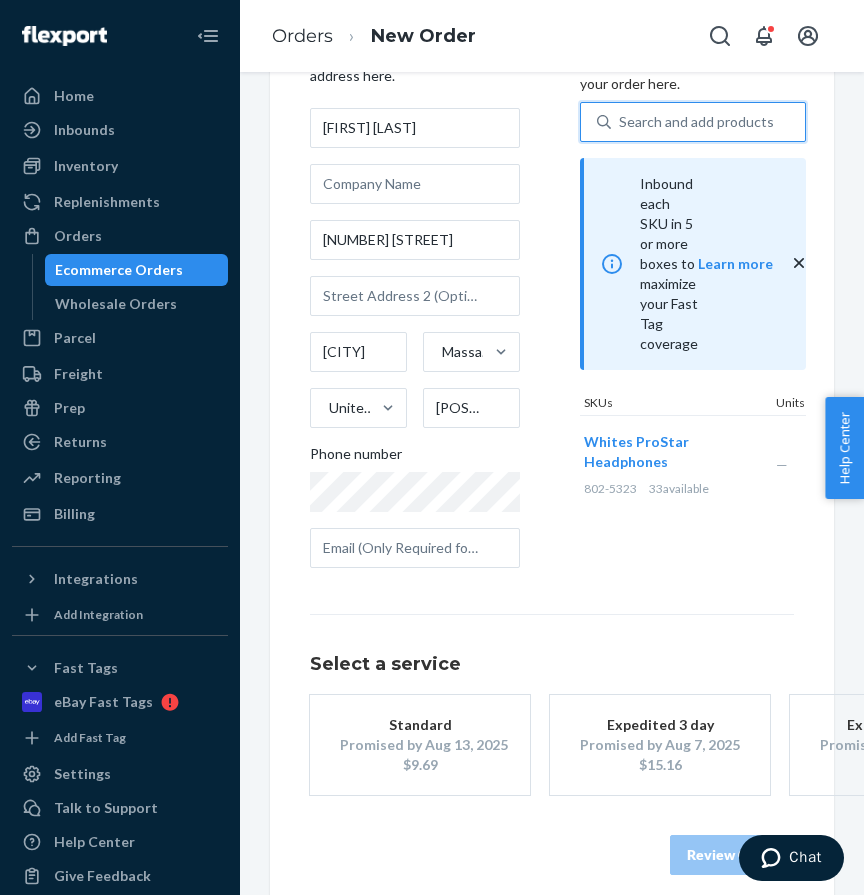scroll, scrollTop: 117, scrollLeft: 0, axis: vertical 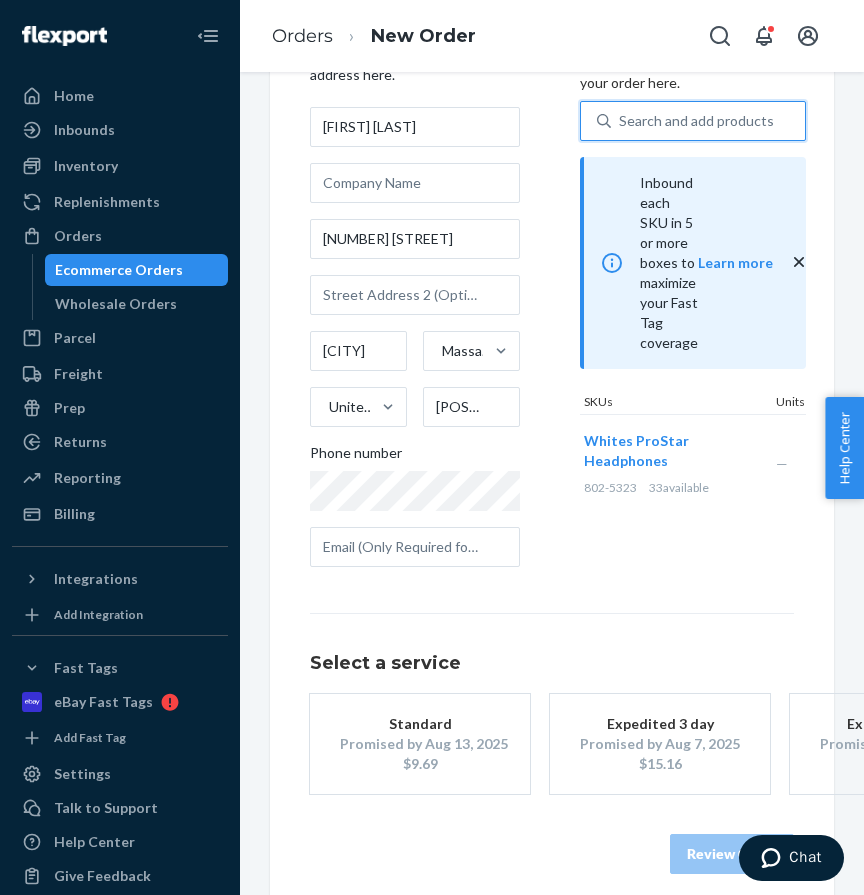 click on "Standard Promised by Aug 13, 2025 $9.69" at bounding box center (420, 744) 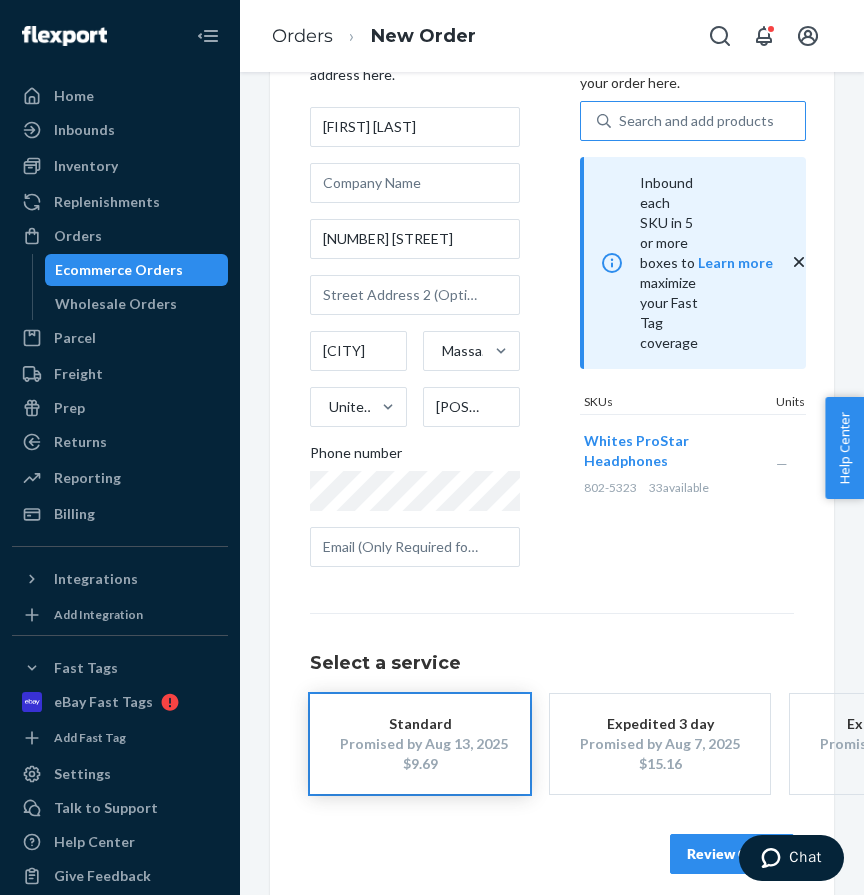 click on "Review Order" at bounding box center (732, 854) 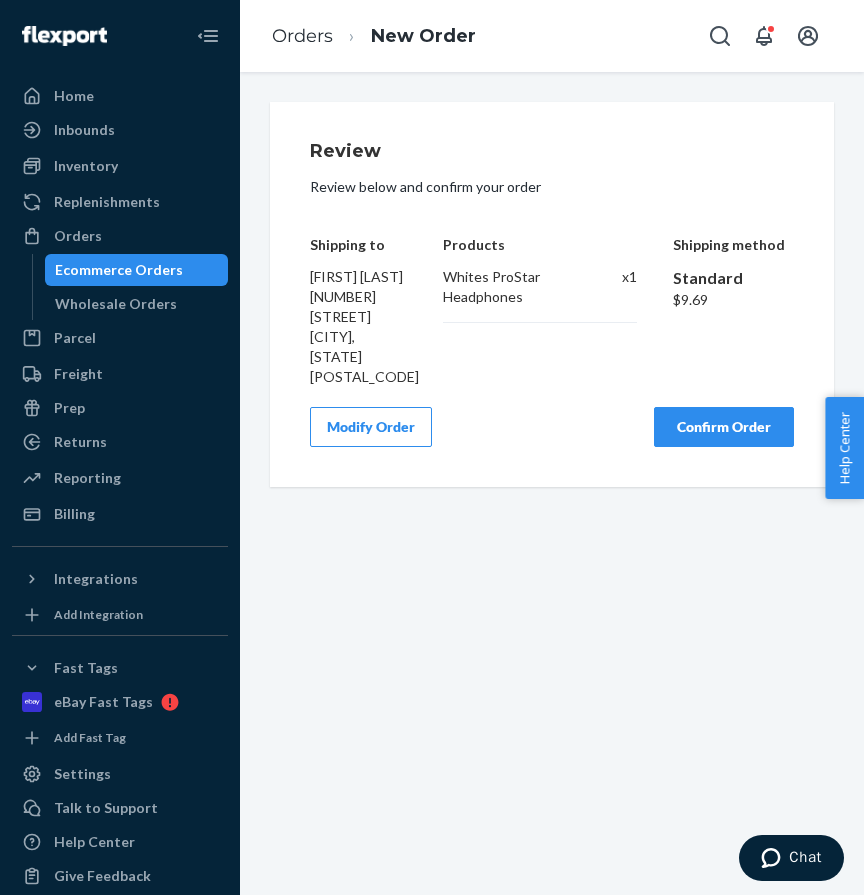 click on "Confirm Order" at bounding box center (724, 427) 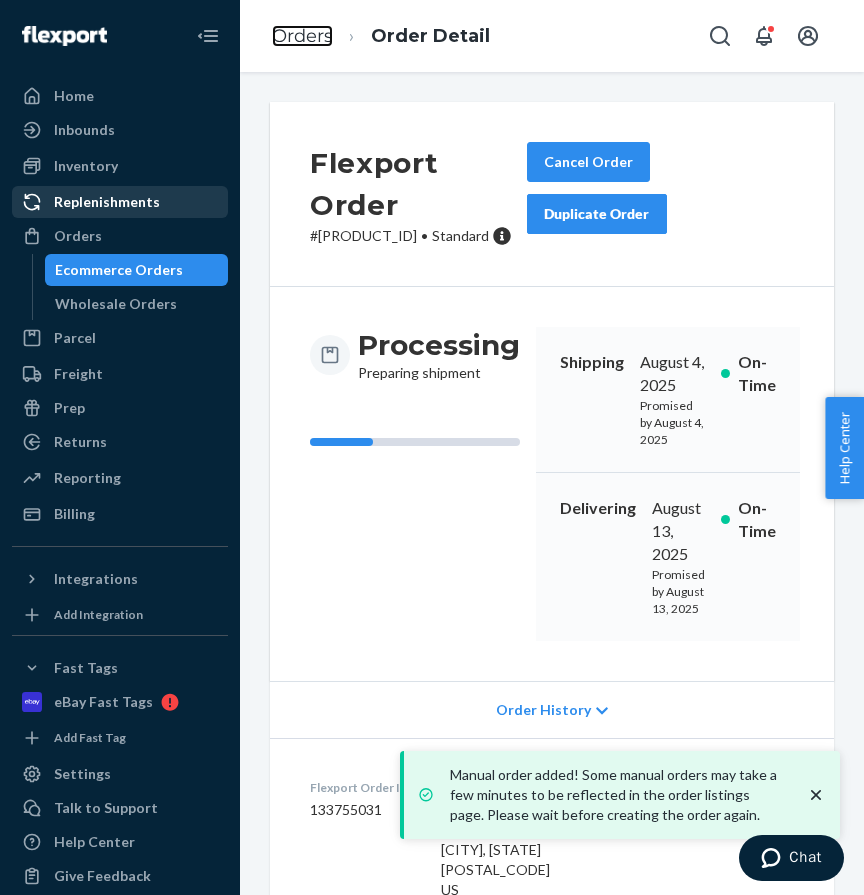 click on "Orders" at bounding box center [302, 36] 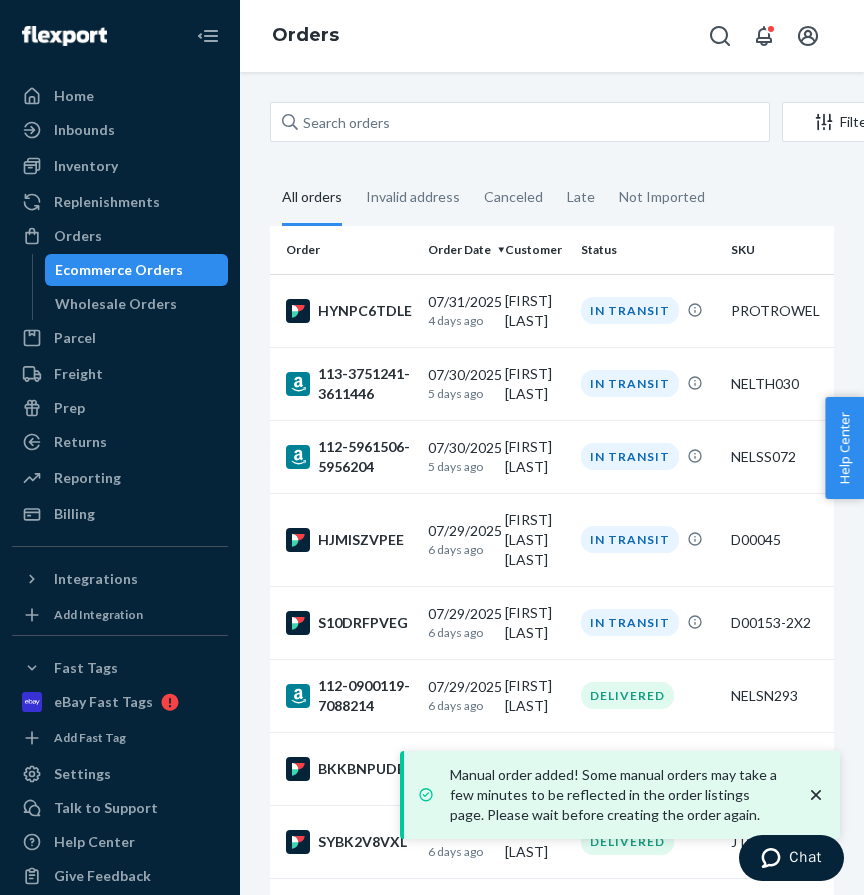 scroll, scrollTop: 0, scrollLeft: 71, axis: horizontal 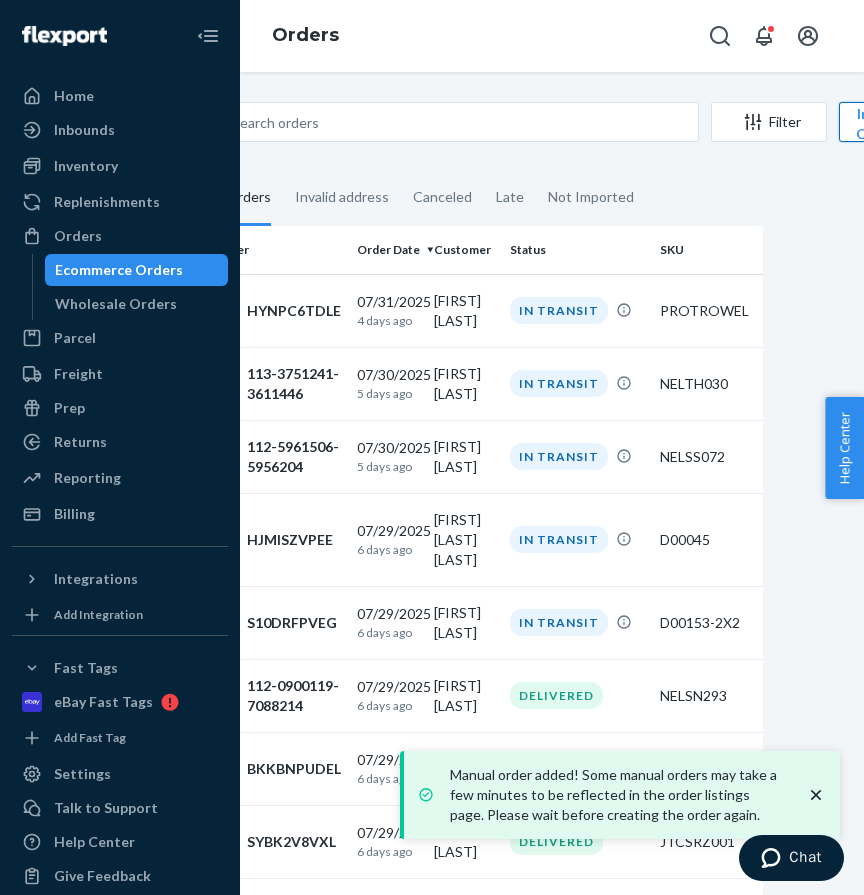 click on "Import Orders" at bounding box center [880, 122] 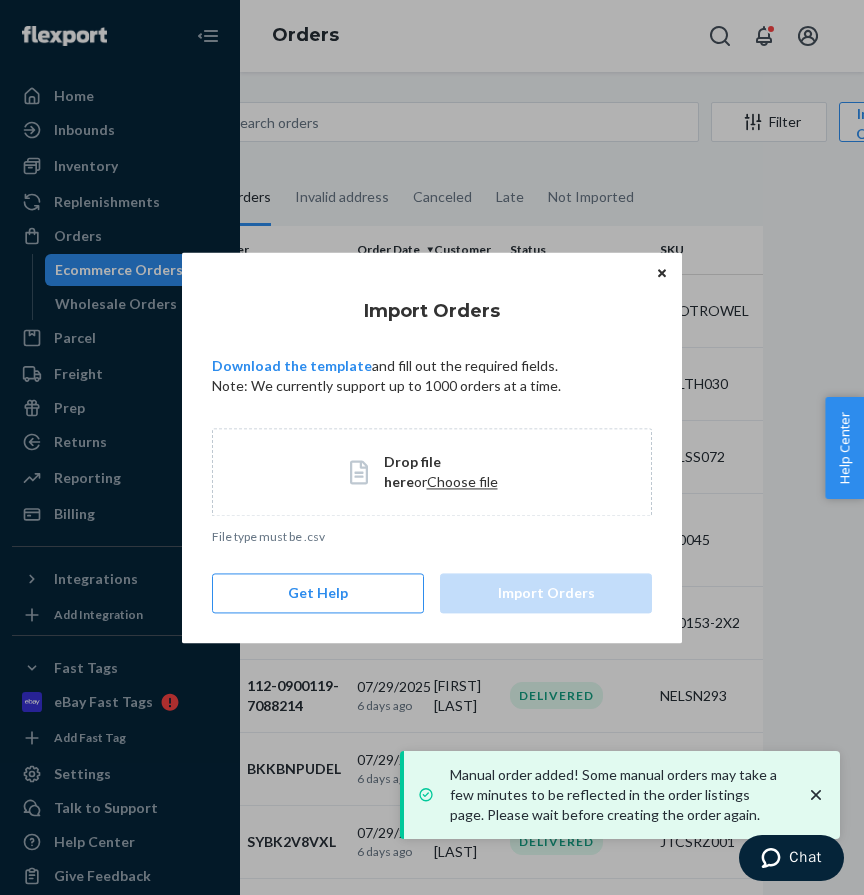 click at bounding box center (662, 273) 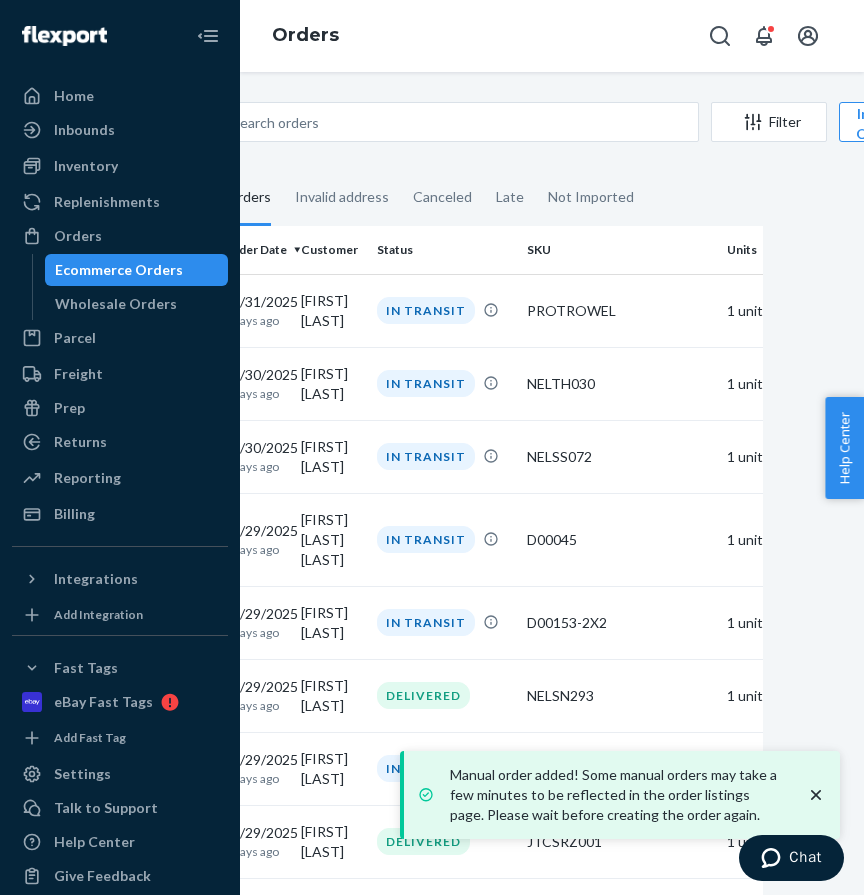 scroll, scrollTop: 0, scrollLeft: 436, axis: horizontal 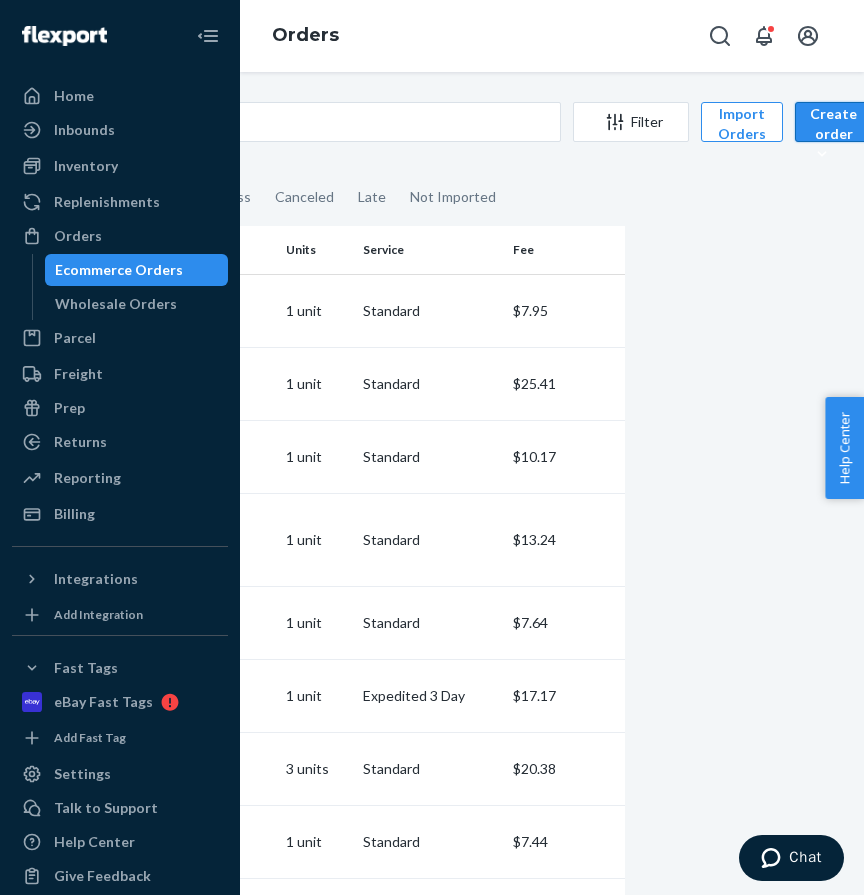 click on "Create order" at bounding box center (833, 134) 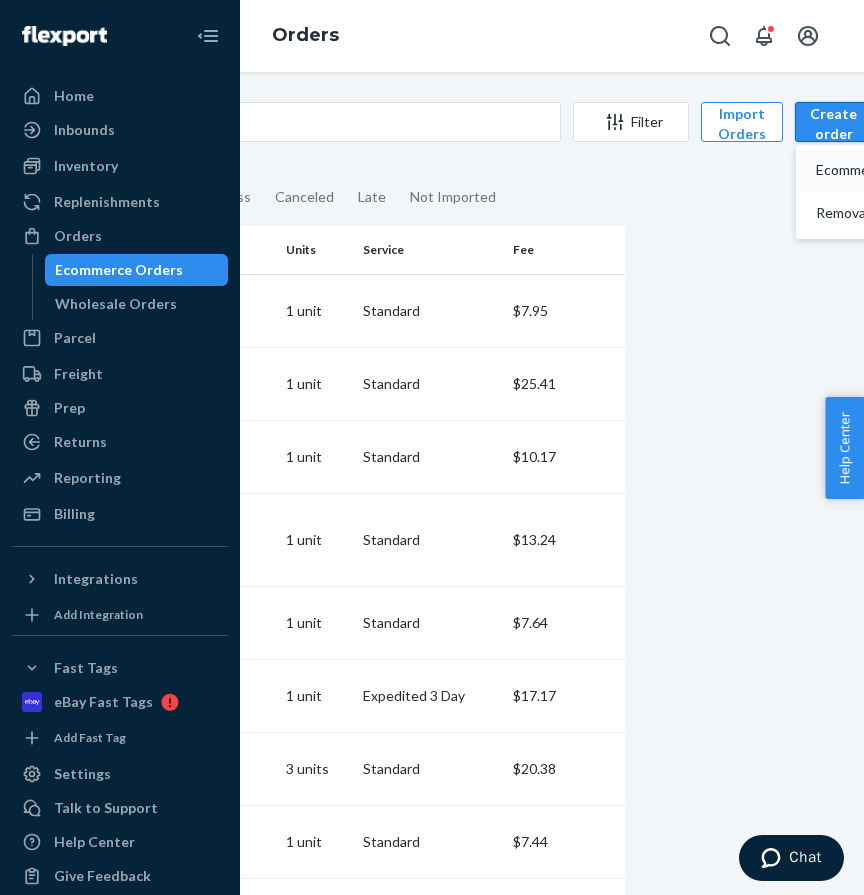 click on "Ecommerce order" at bounding box center (878, 170) 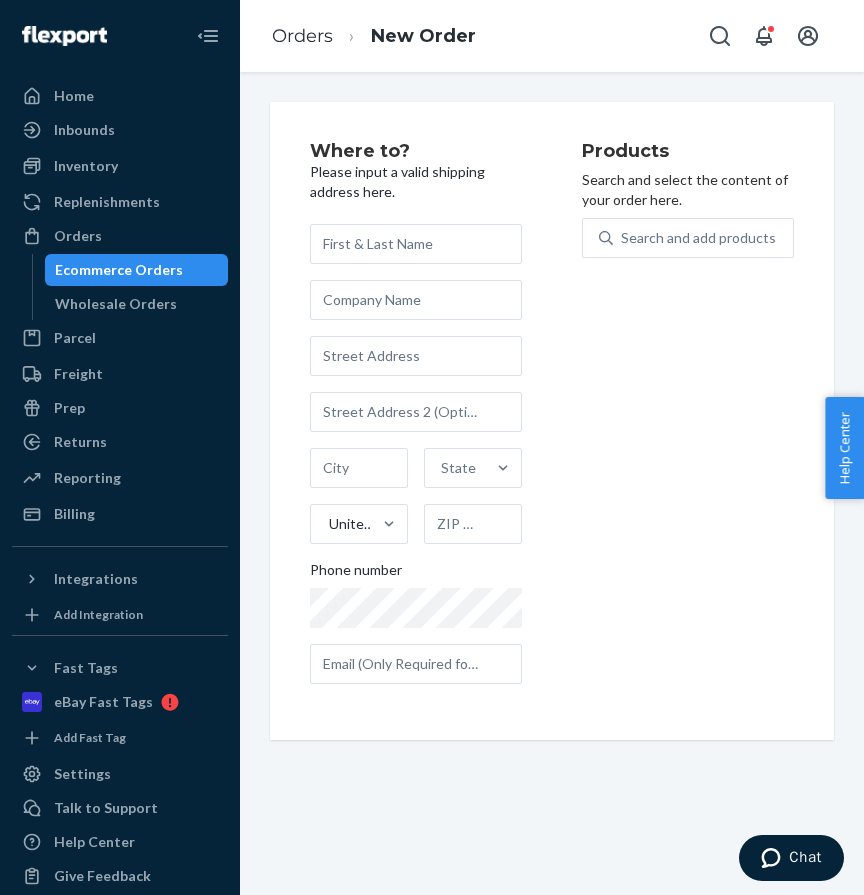 scroll, scrollTop: 0, scrollLeft: 0, axis: both 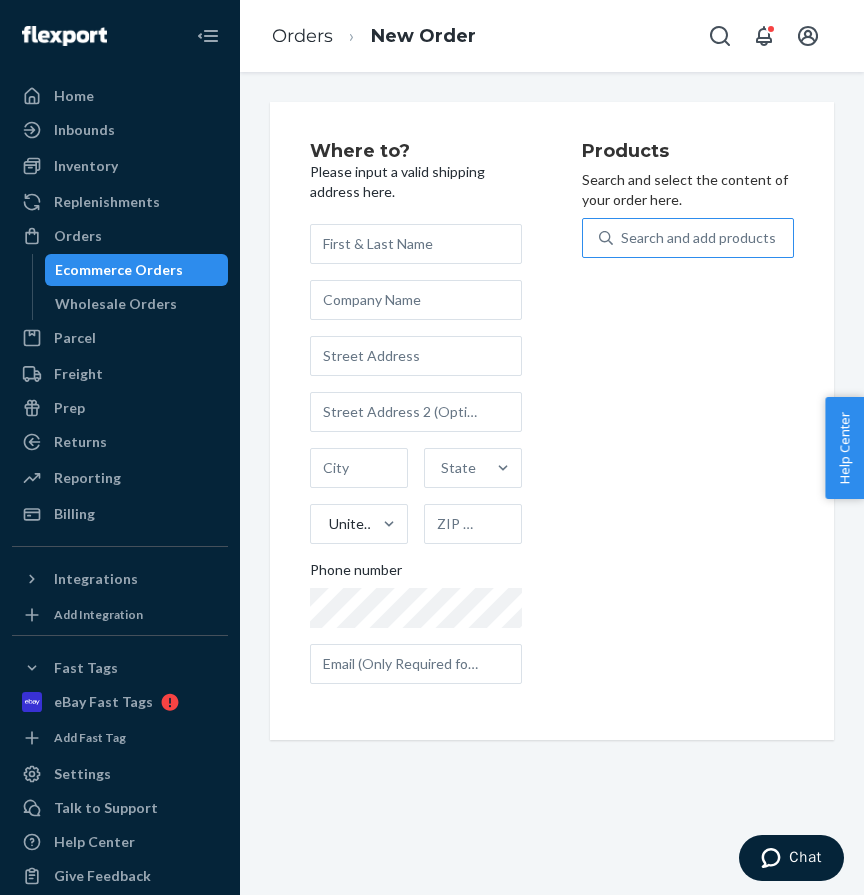 click on "Search and add products" at bounding box center (698, 238) 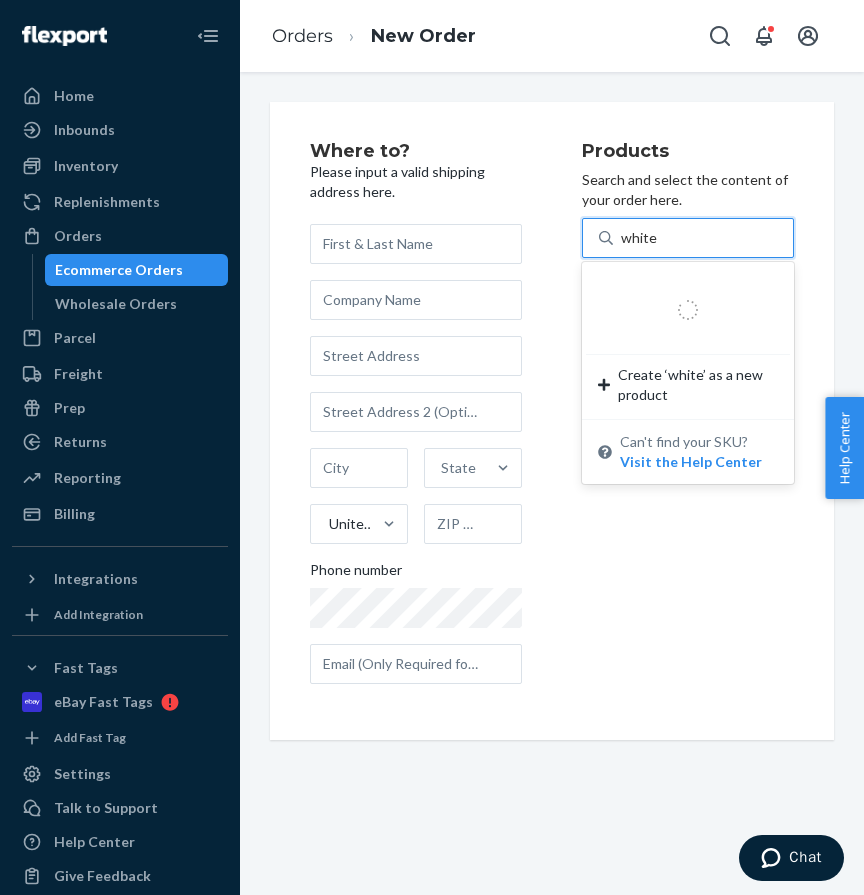 type on "whites" 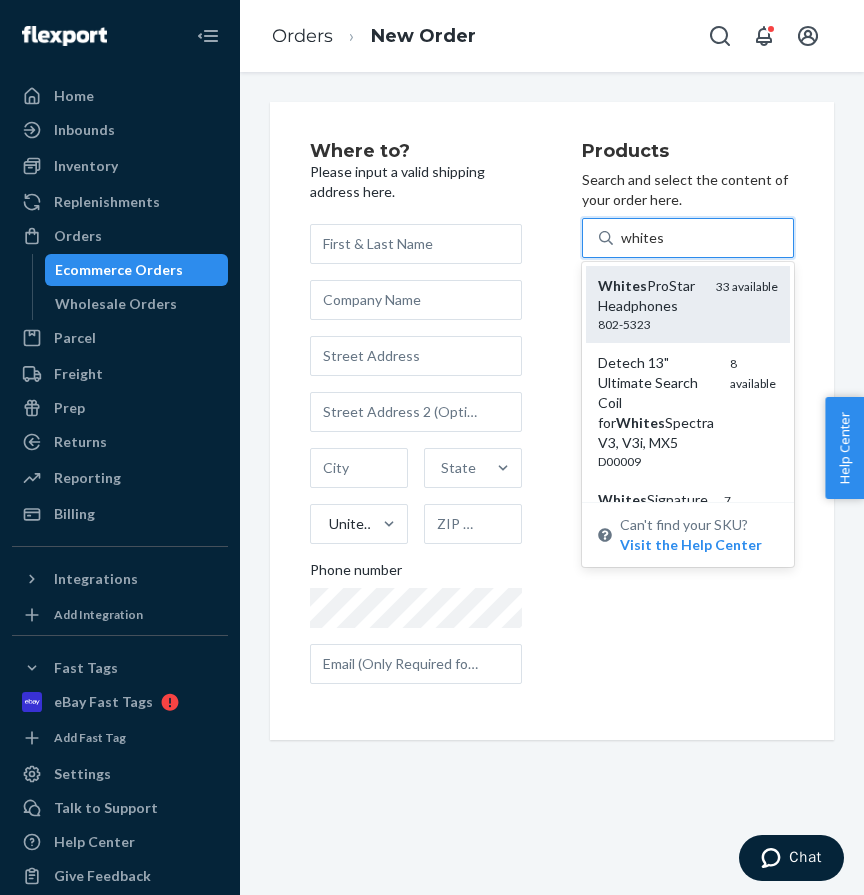 click on "Whites" at bounding box center [622, 285] 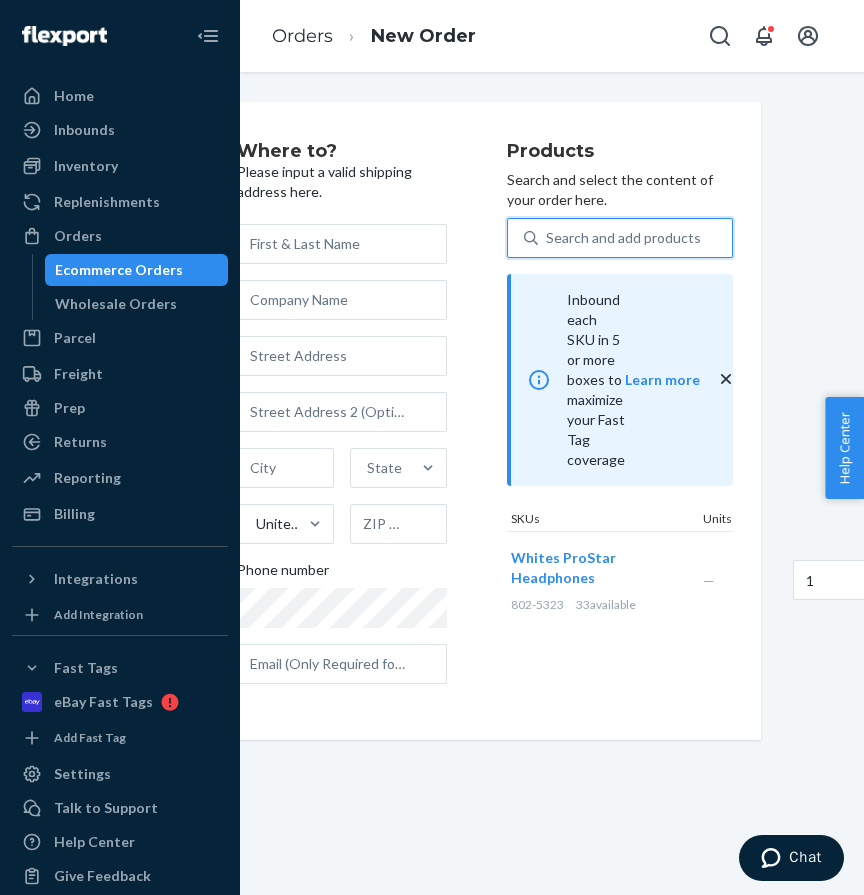 scroll, scrollTop: 0, scrollLeft: 138, axis: horizontal 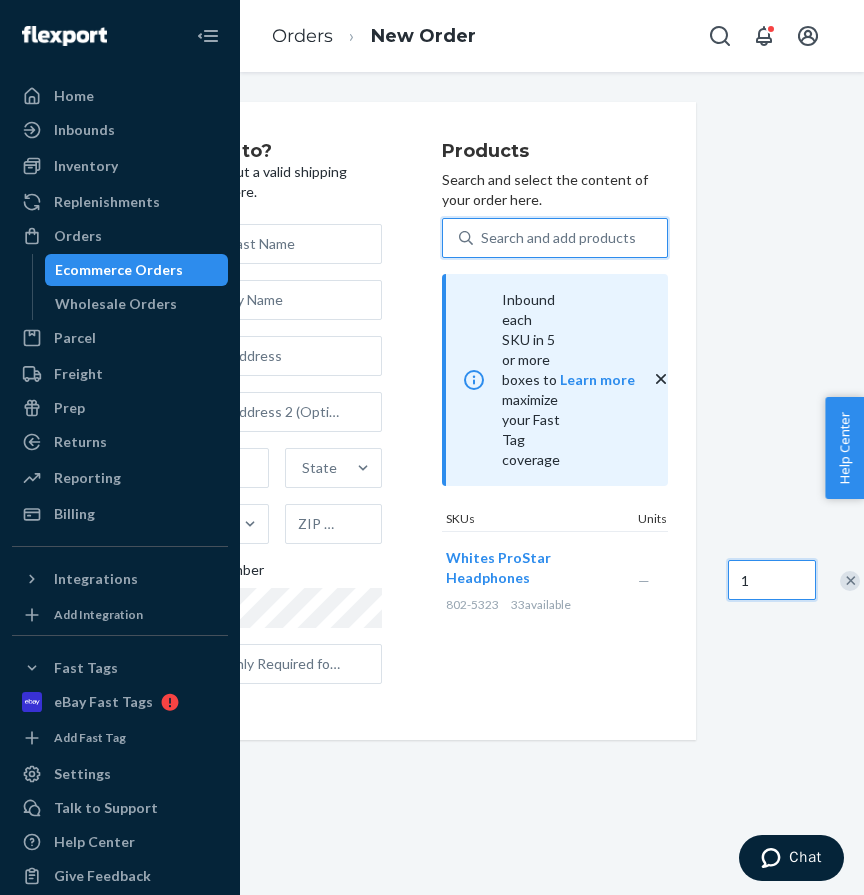 click on "1" at bounding box center [772, 580] 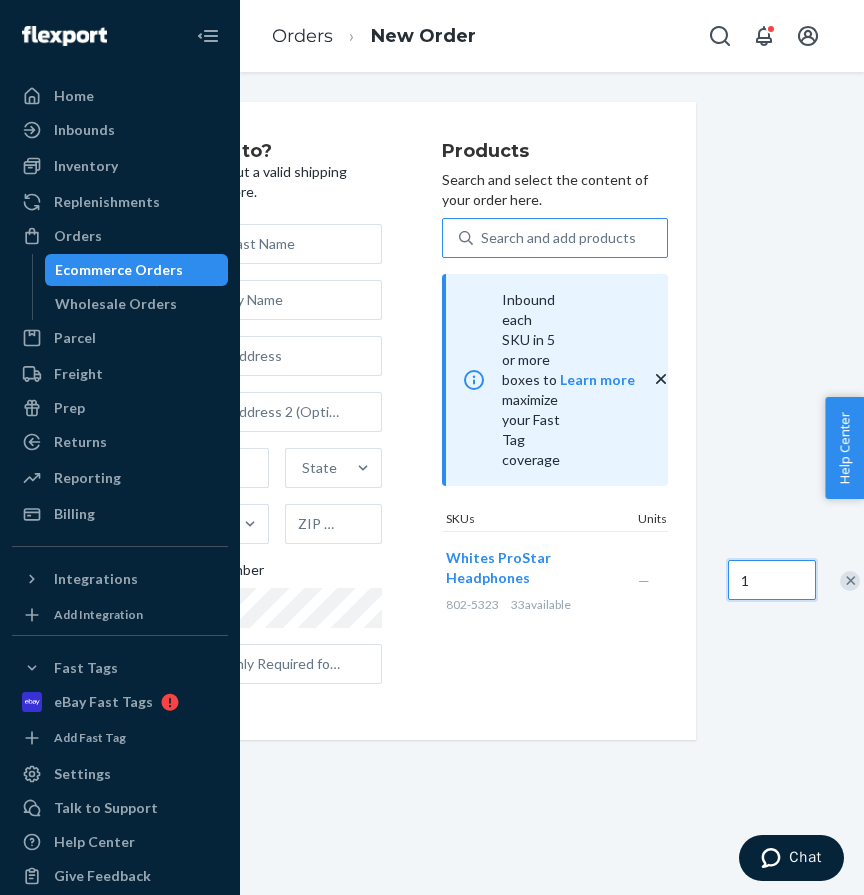 click on "1" at bounding box center [772, 580] 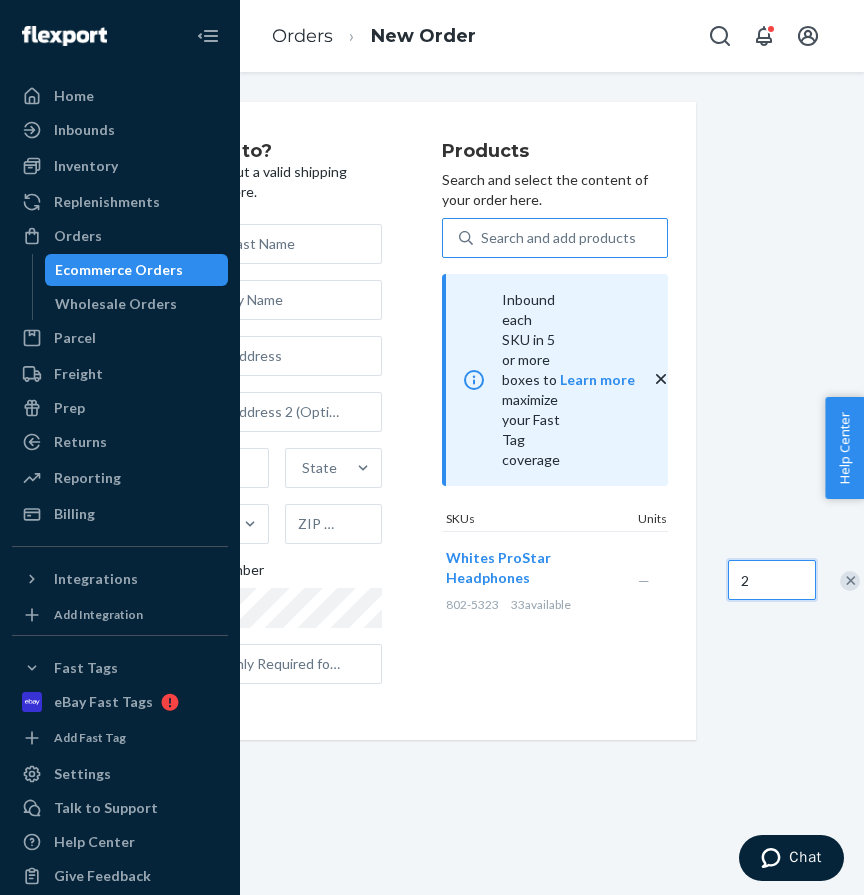 type on "2" 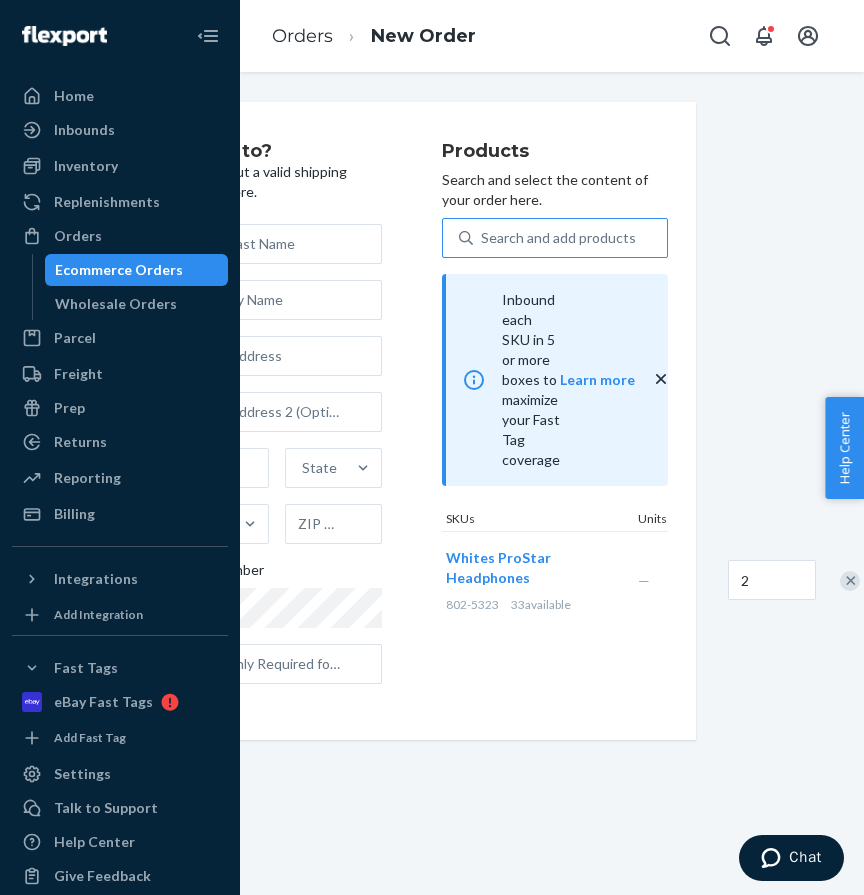 click on "Where to? Please input a valid shipping address here. [FIRST] [LAST] State United States Phone number Products Search and select the content of your order here. Search and add products Inbound each SKU in 5 or more boxes to maximize your Fast Tag coverage Learn more SKUs Units Whites ProStar Headphones 802-5323 33  available — 2" at bounding box center (414, 421) 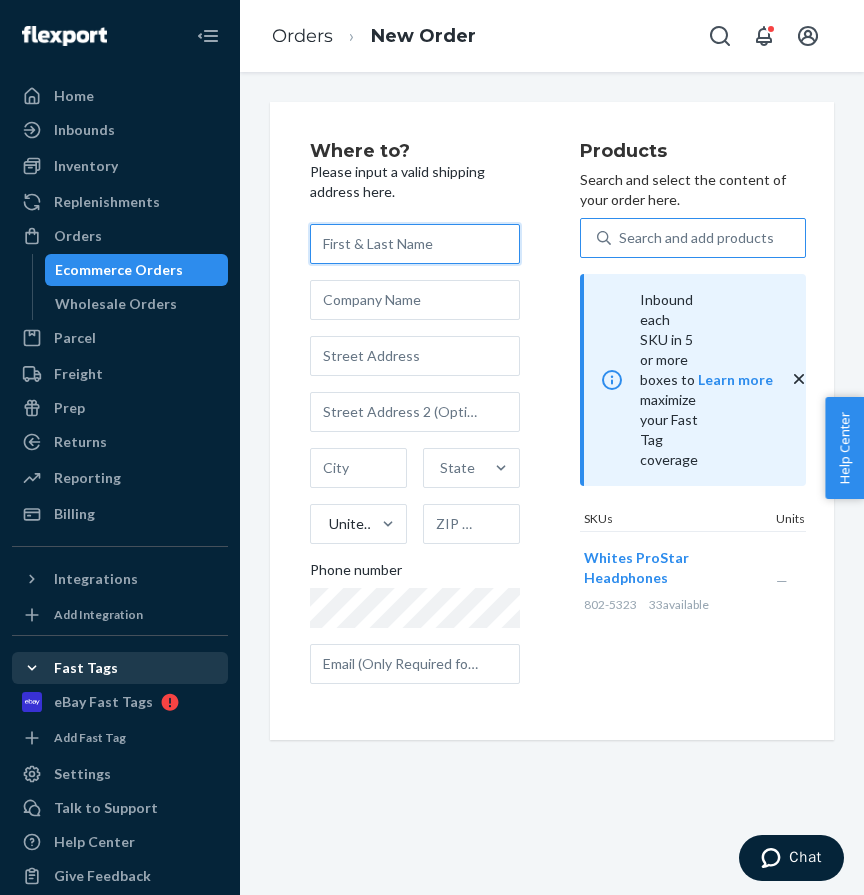 click at bounding box center (415, 244) 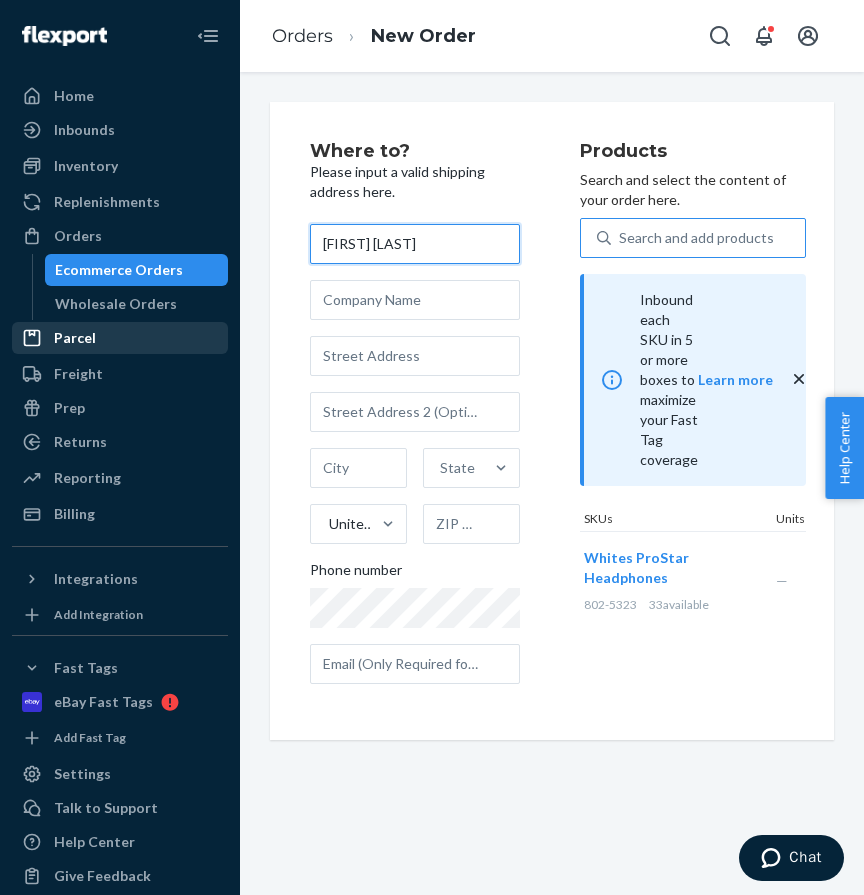 type on "[FIRST] [LAST]" 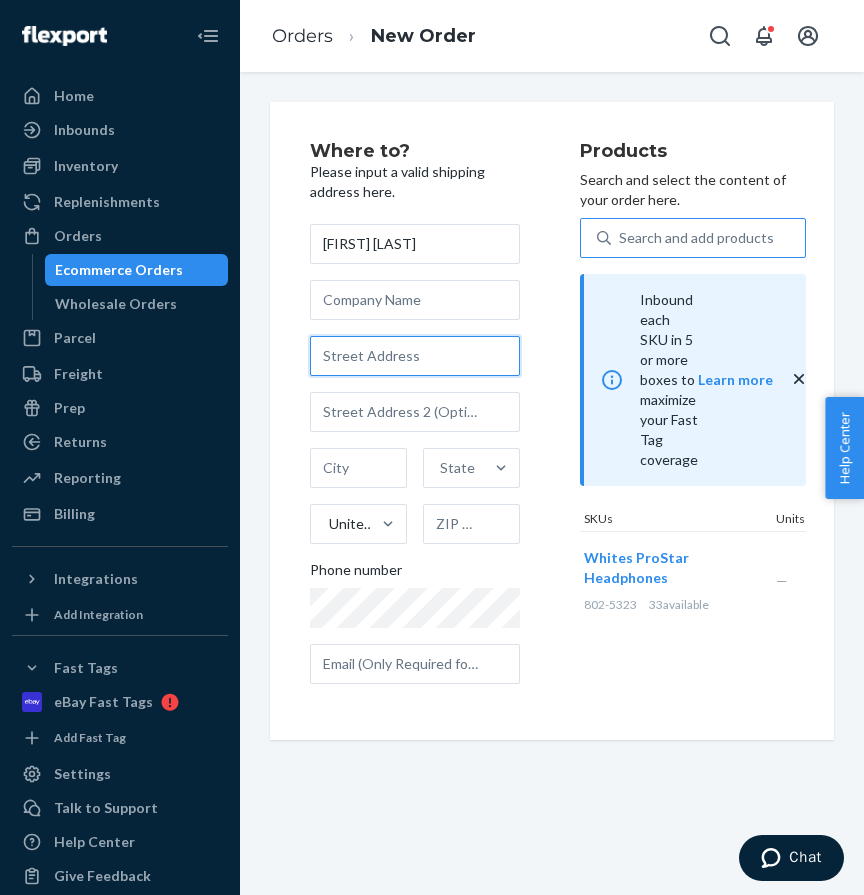 click at bounding box center [415, 356] 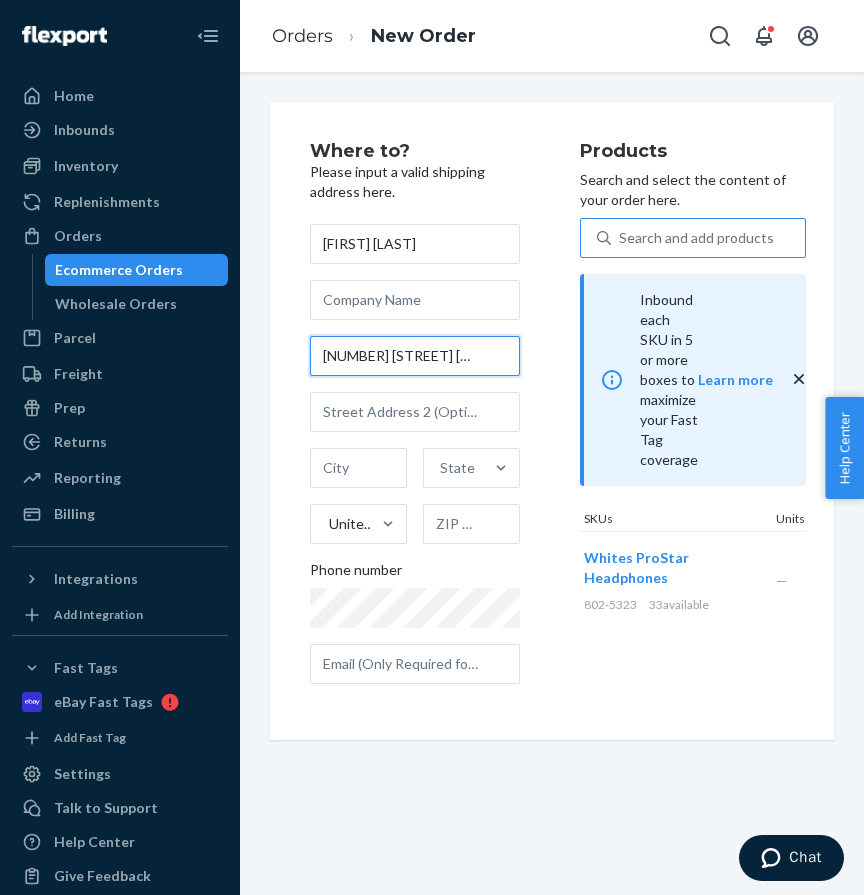 scroll, scrollTop: 0, scrollLeft: 86, axis: horizontal 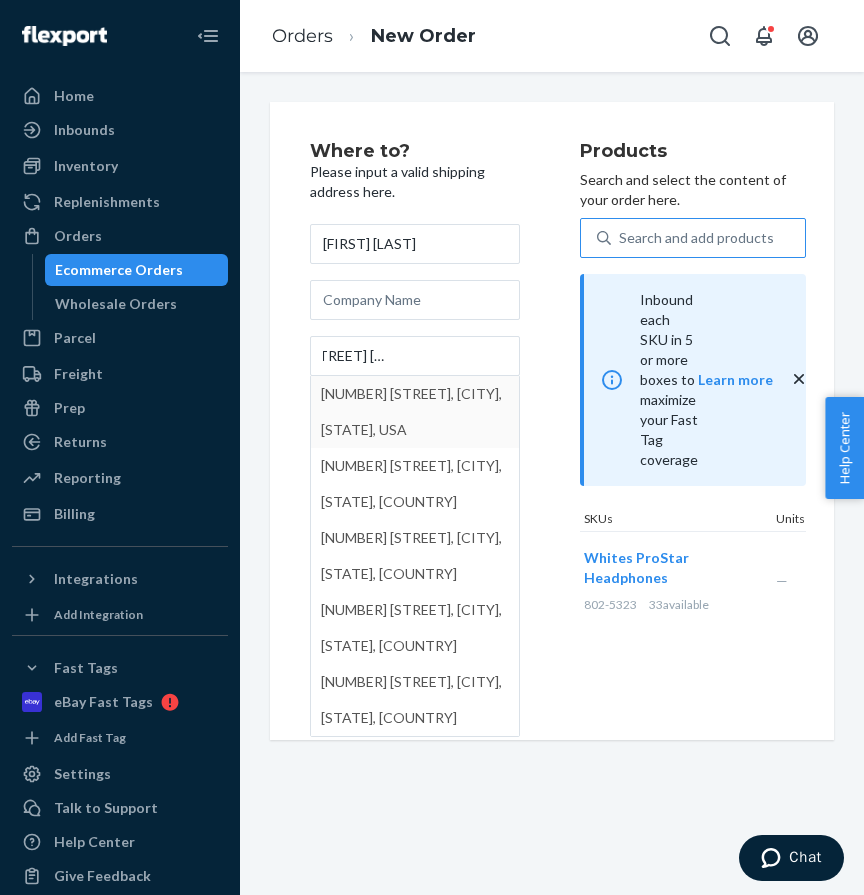 type on "4800 W" 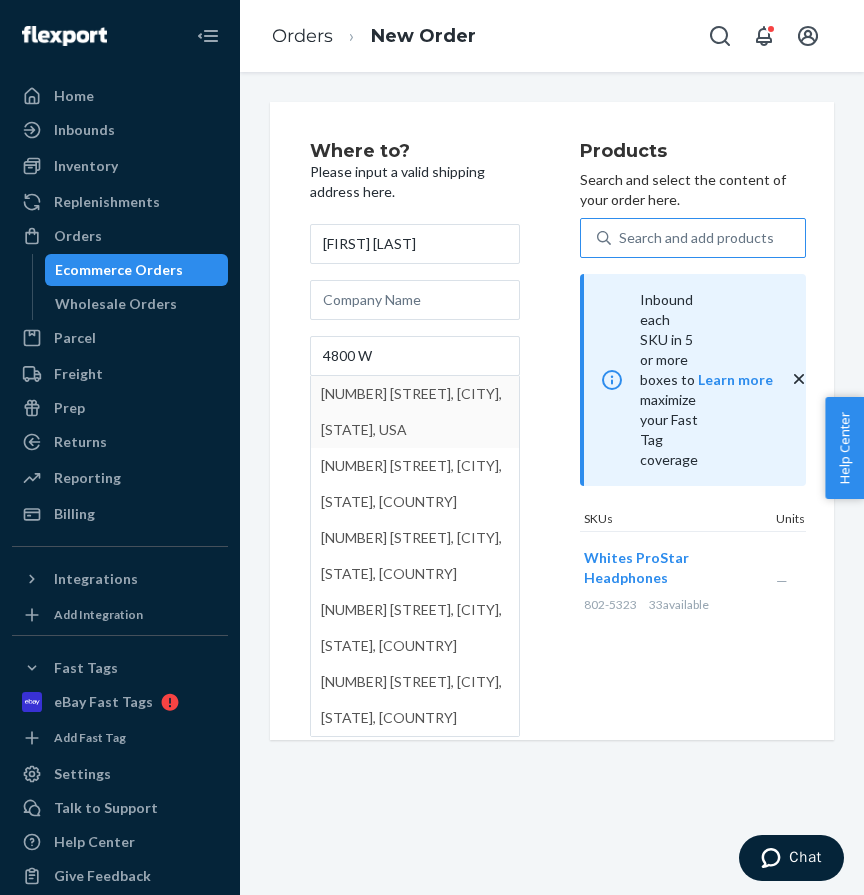 scroll, scrollTop: 0, scrollLeft: 0, axis: both 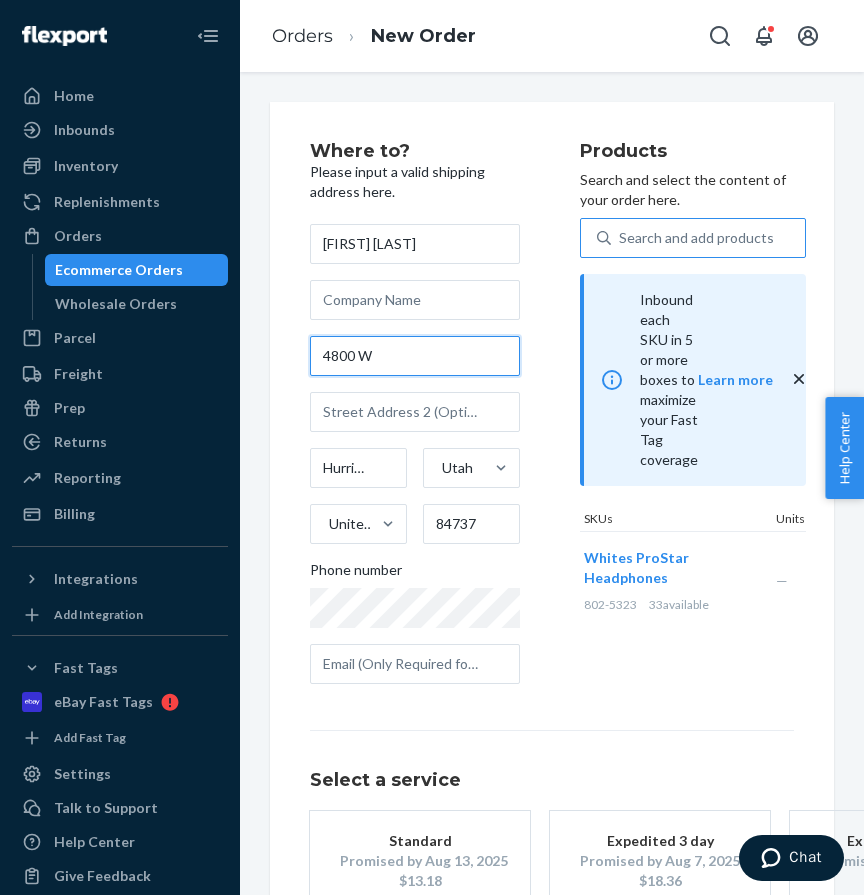 click on "4800 W" at bounding box center [415, 356] 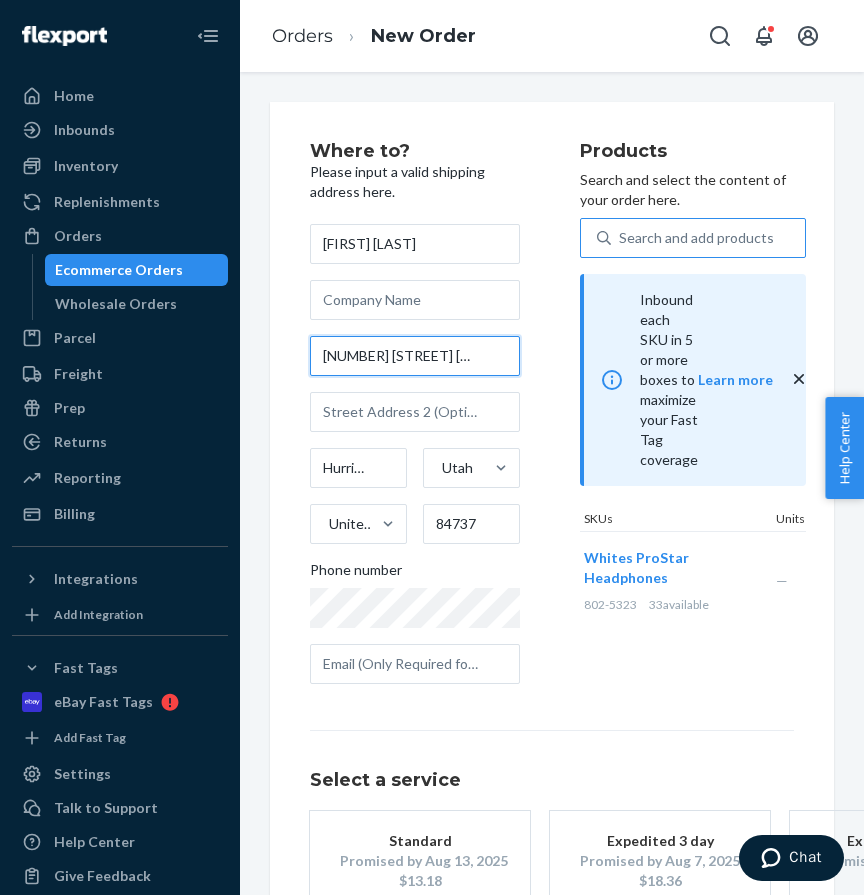 scroll, scrollTop: 0, scrollLeft: 86, axis: horizontal 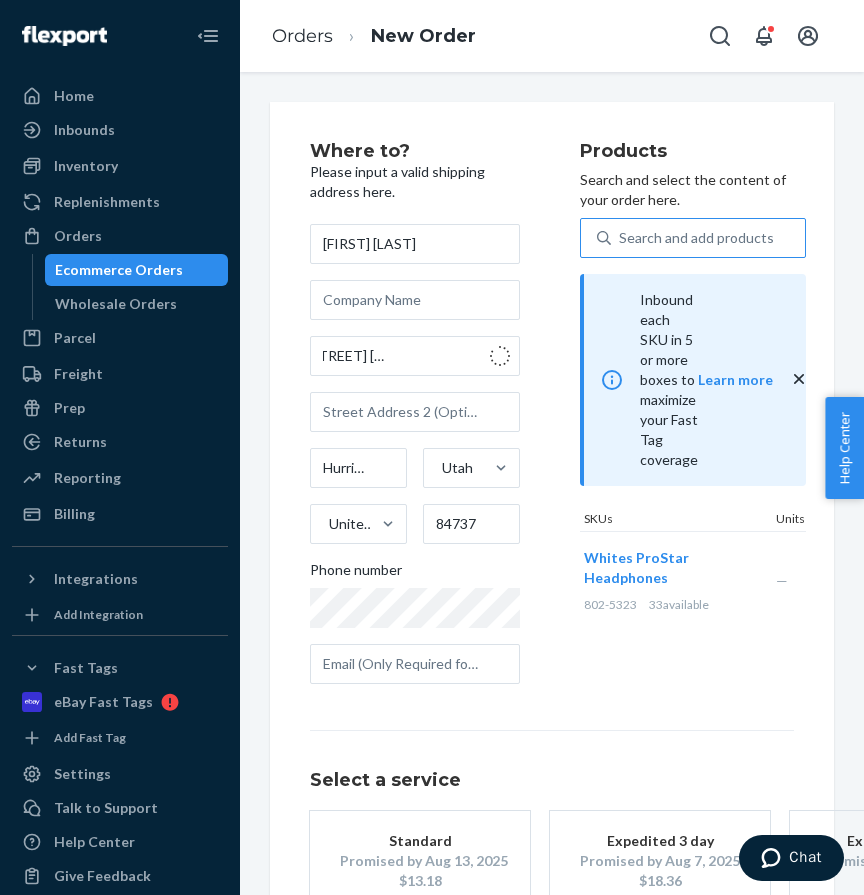 type on "[NUMBER] [STREET]" 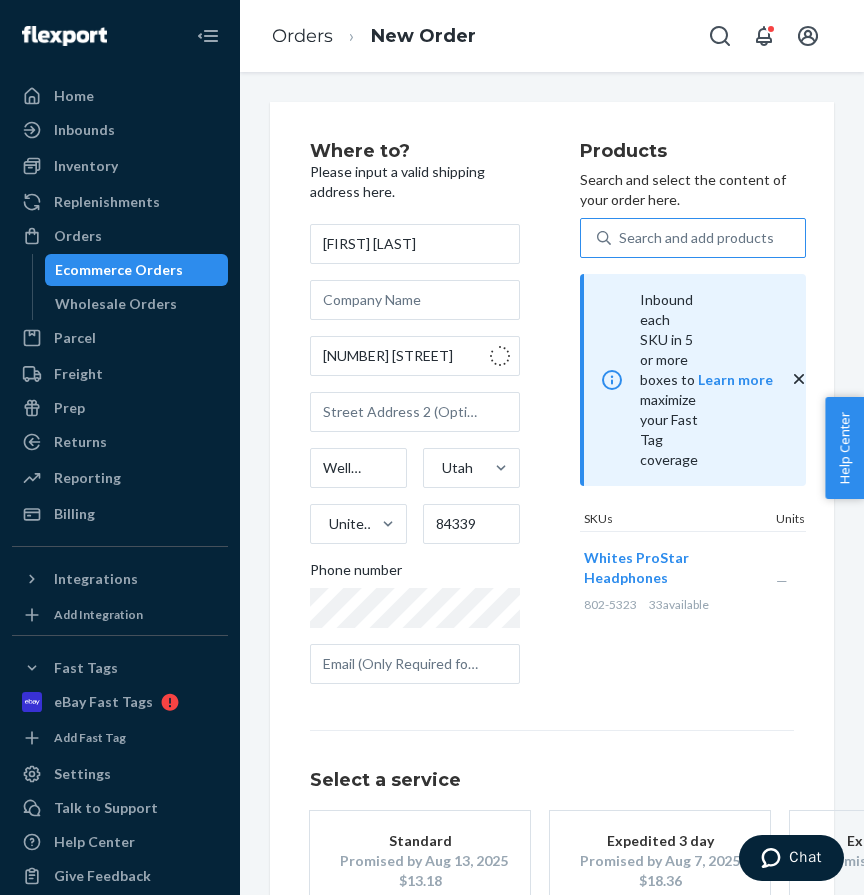 scroll, scrollTop: 0, scrollLeft: 0, axis: both 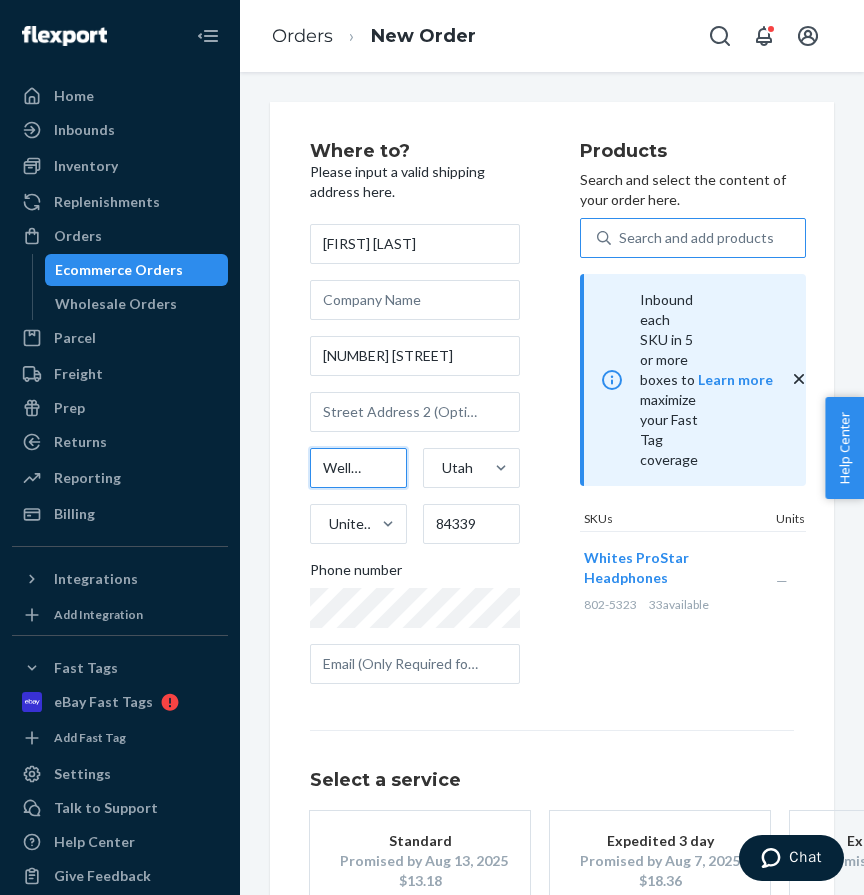 click on "Wellsville" at bounding box center [358, 468] 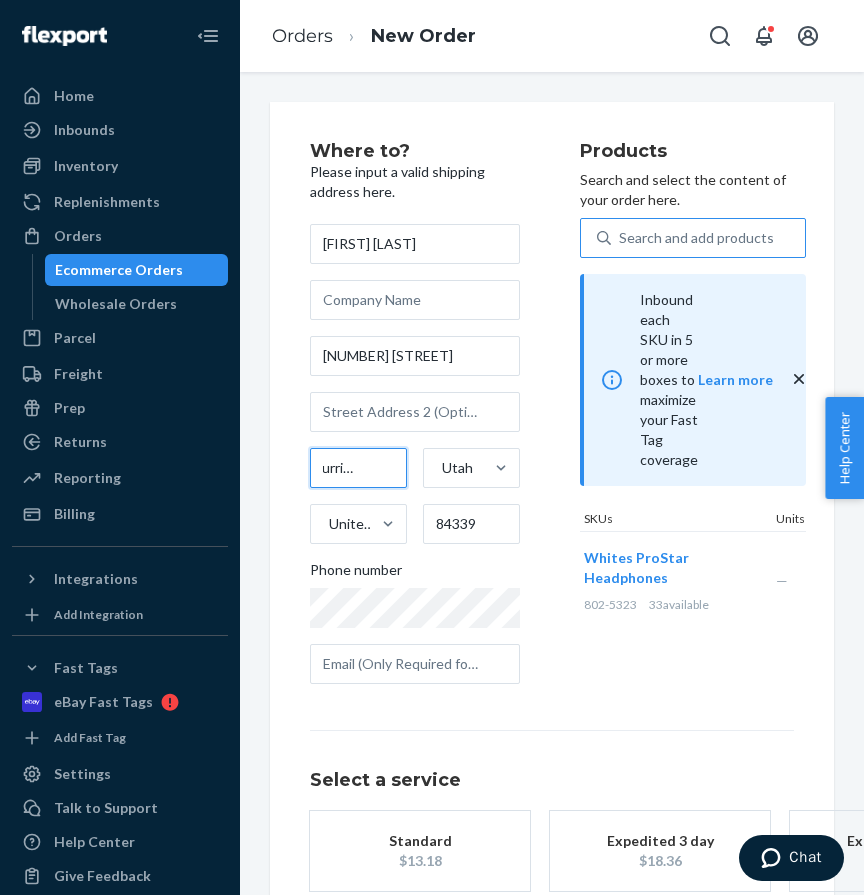 scroll, scrollTop: 0, scrollLeft: 19, axis: horizontal 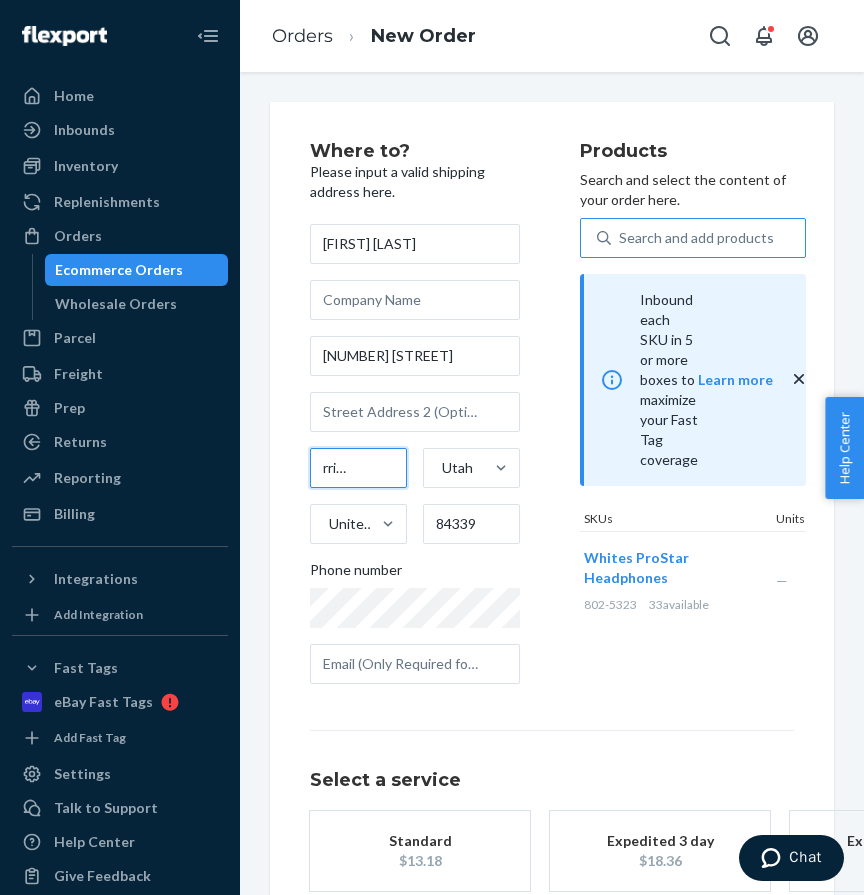 type on "Hurricane" 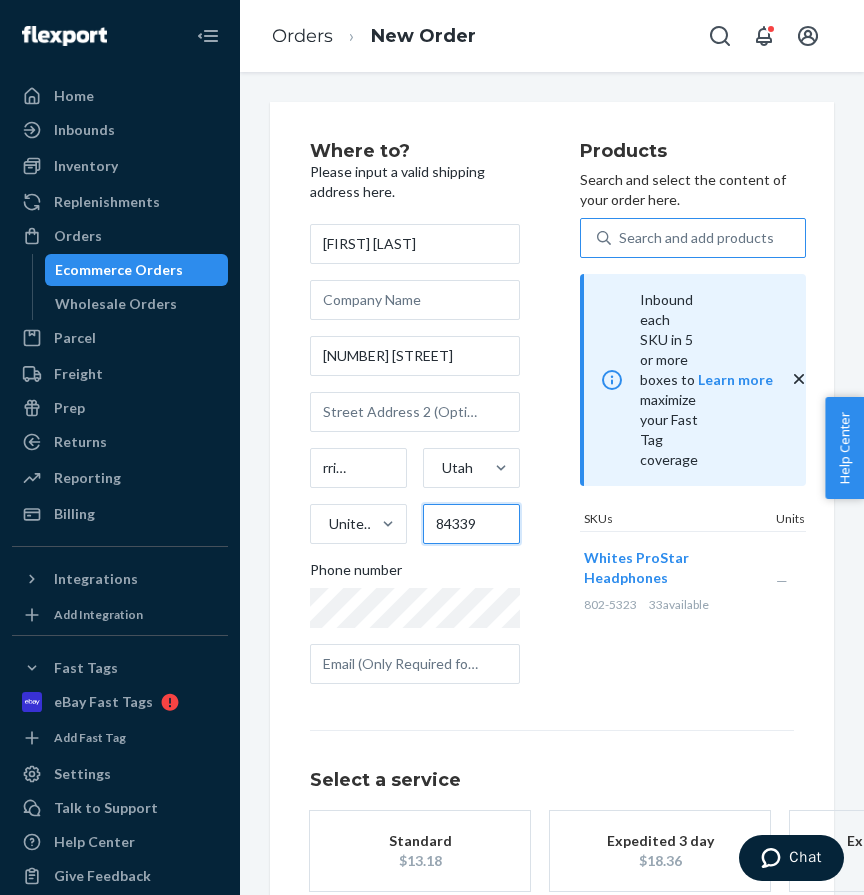 click on "84339" at bounding box center (471, 524) 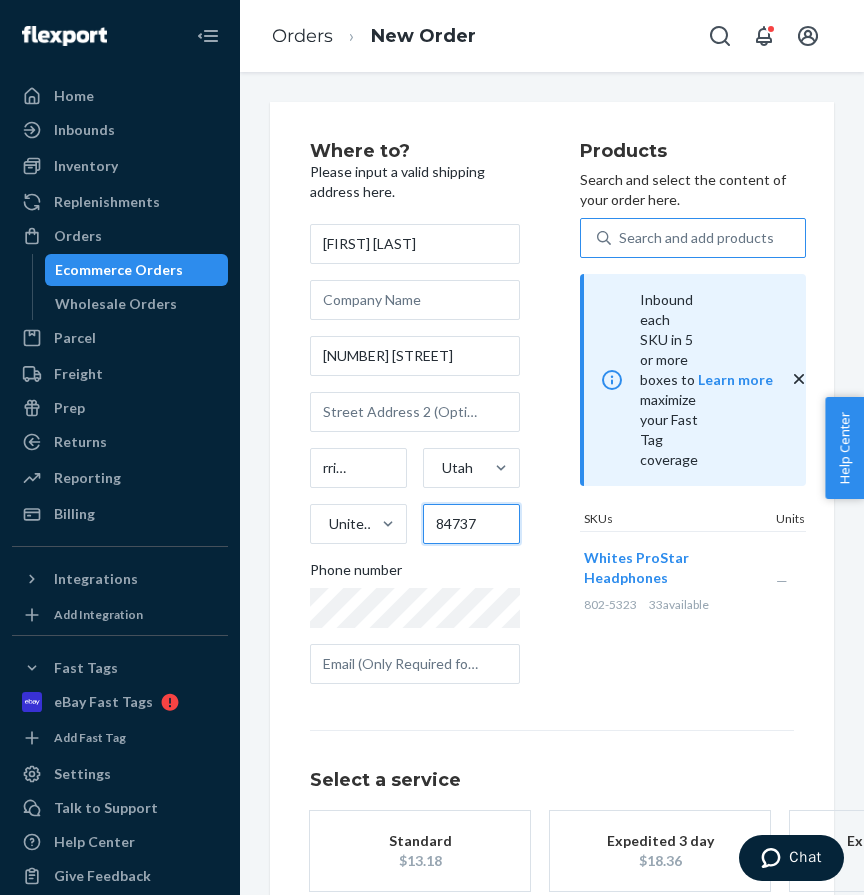 type on "84737" 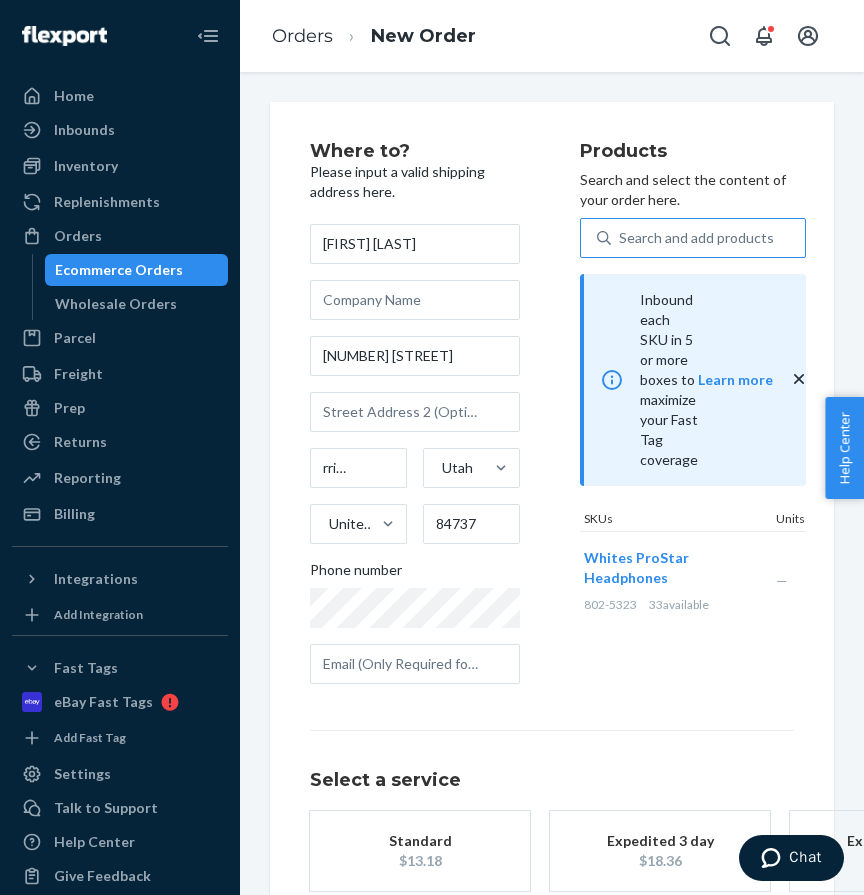 click on "Products Search and select the content of your order here. Search and add products Inbound each SKU in 5 or more boxes to maximize your Fast Tag coverage Learn more SKUs Units Whites ProStar Headphones [PHONE] 33  available — 2" at bounding box center [693, 421] 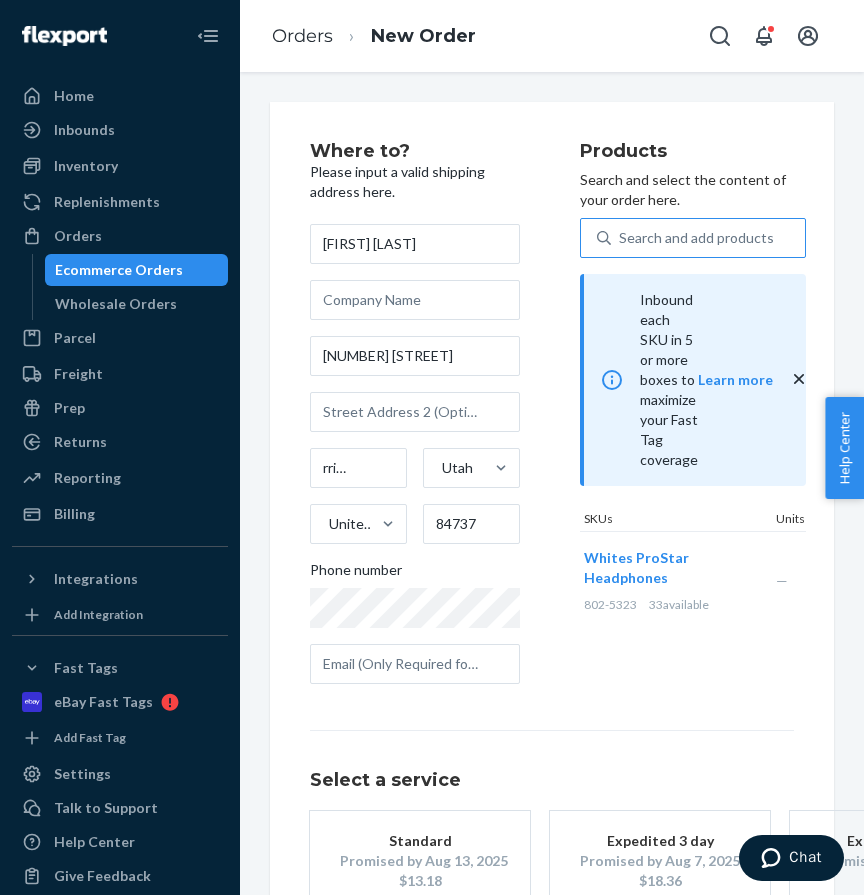scroll, scrollTop: 136, scrollLeft: 0, axis: vertical 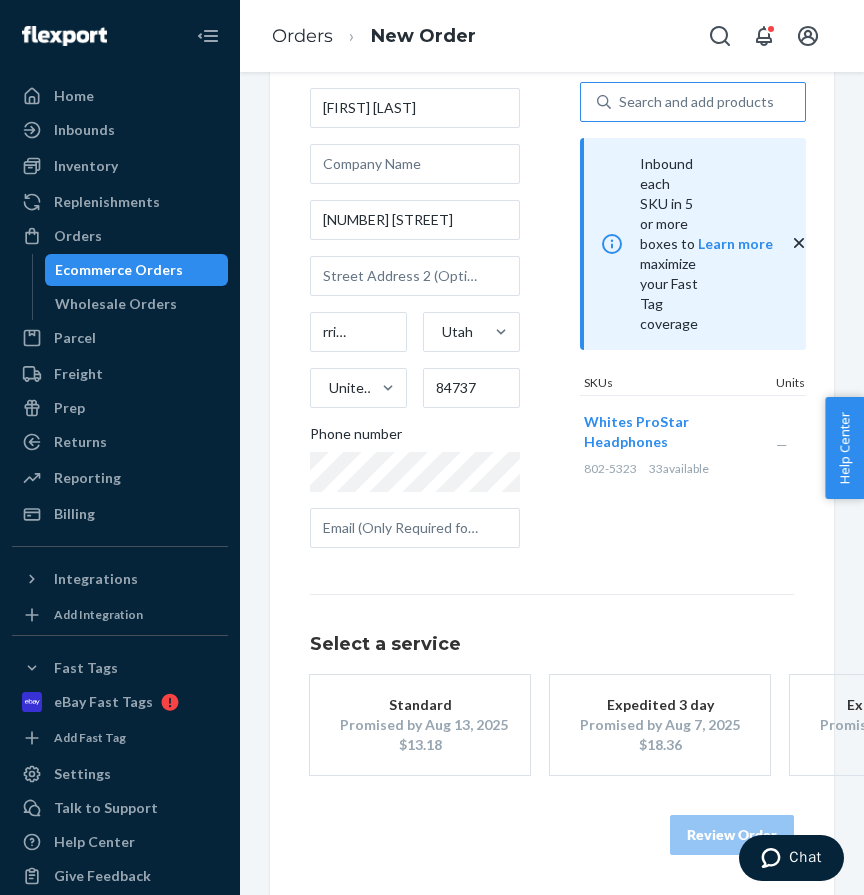 click on "Promised by Aug 13, 2025" at bounding box center [420, 725] 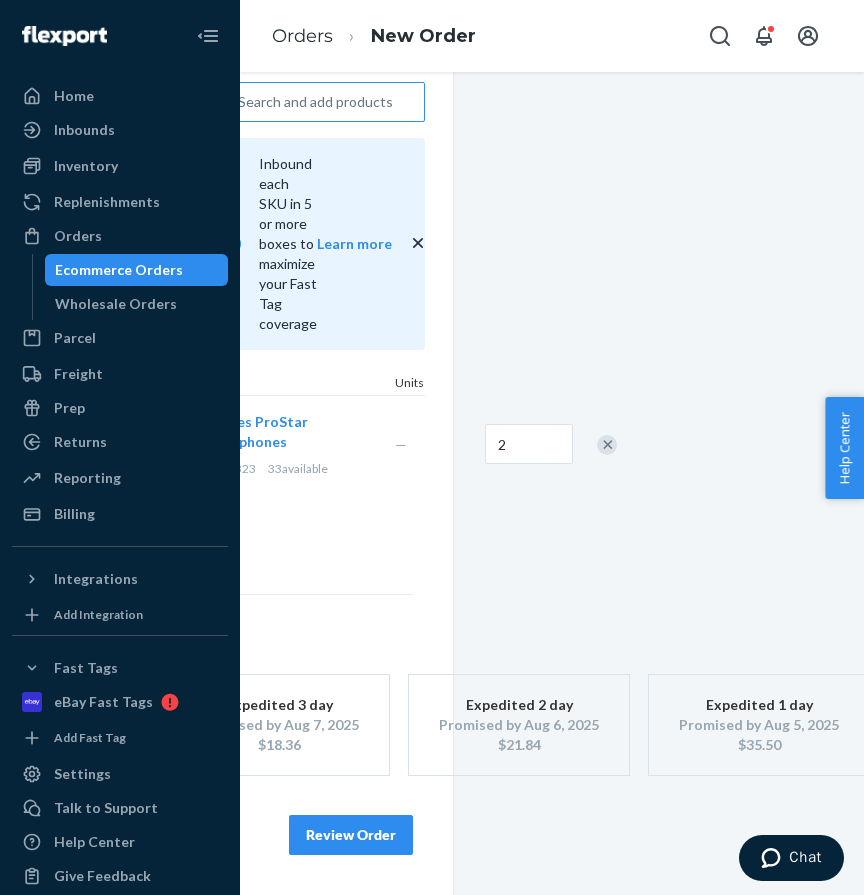 scroll, scrollTop: 136, scrollLeft: 386, axis: both 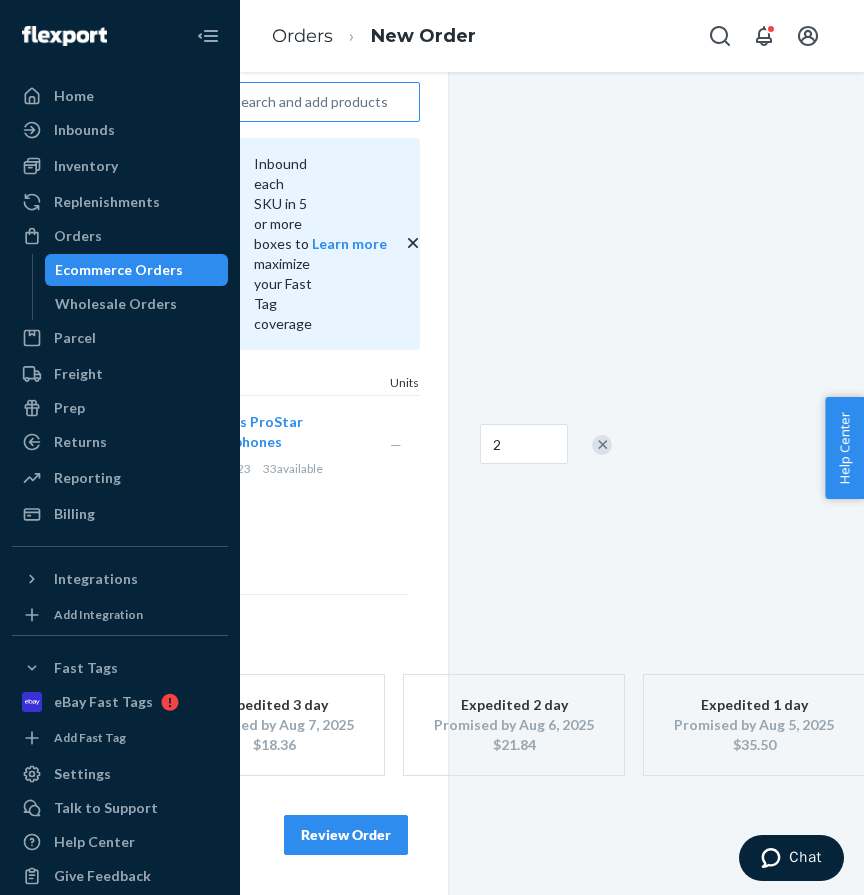 click on "Review Order" at bounding box center (346, 835) 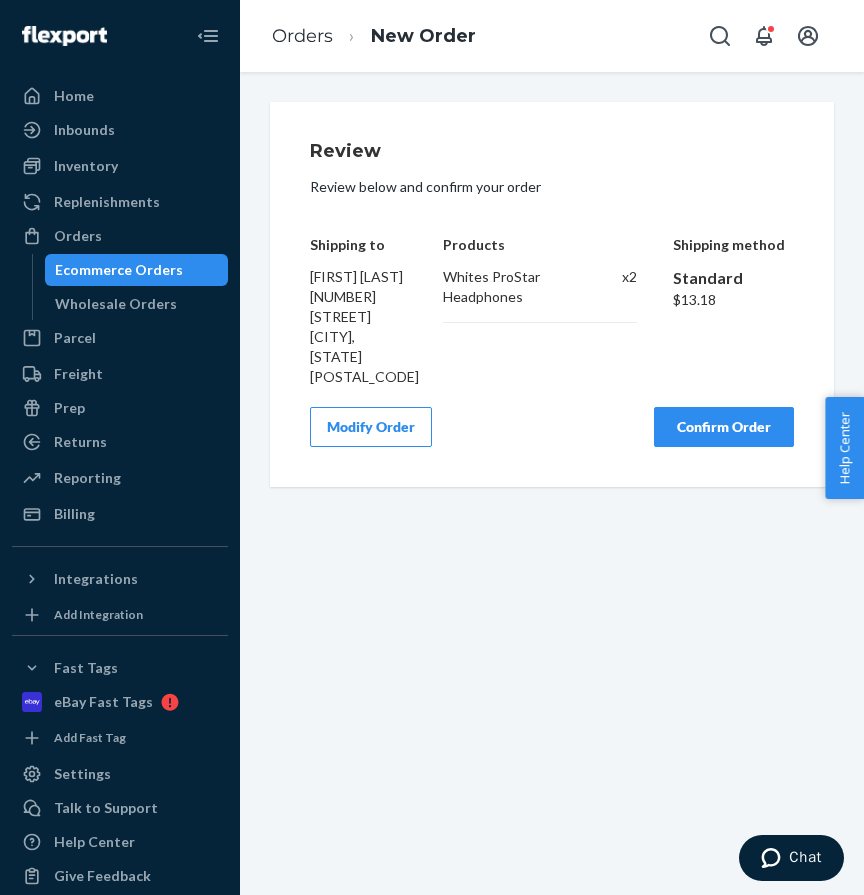 click on "Confirm Order" at bounding box center (724, 427) 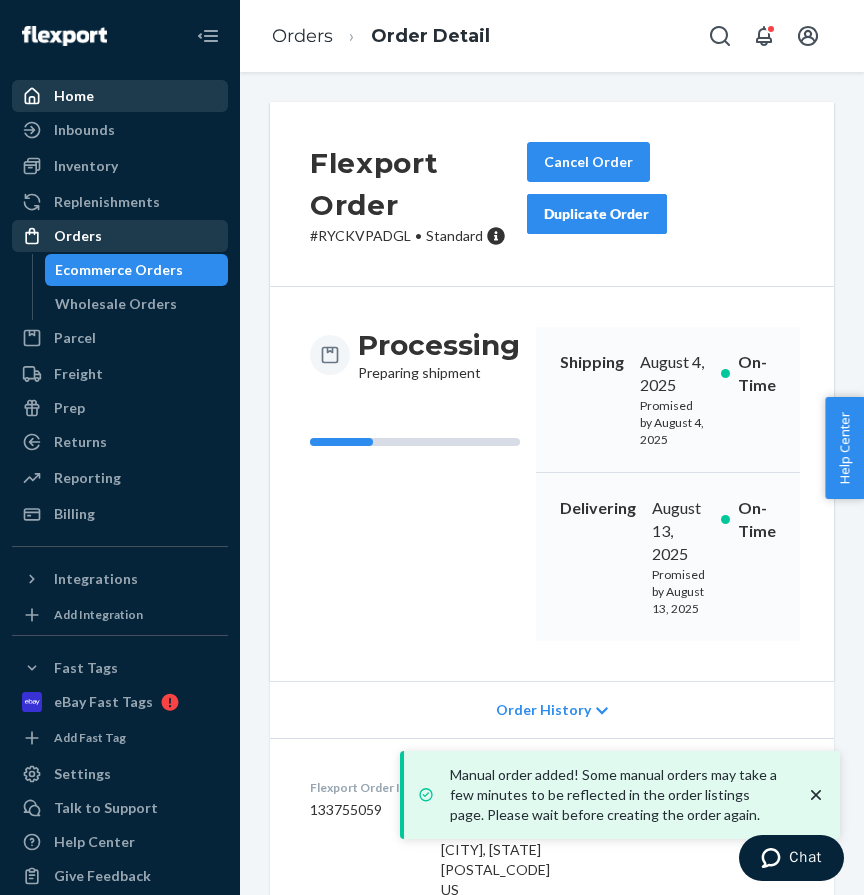 click on "Home" at bounding box center [74, 96] 